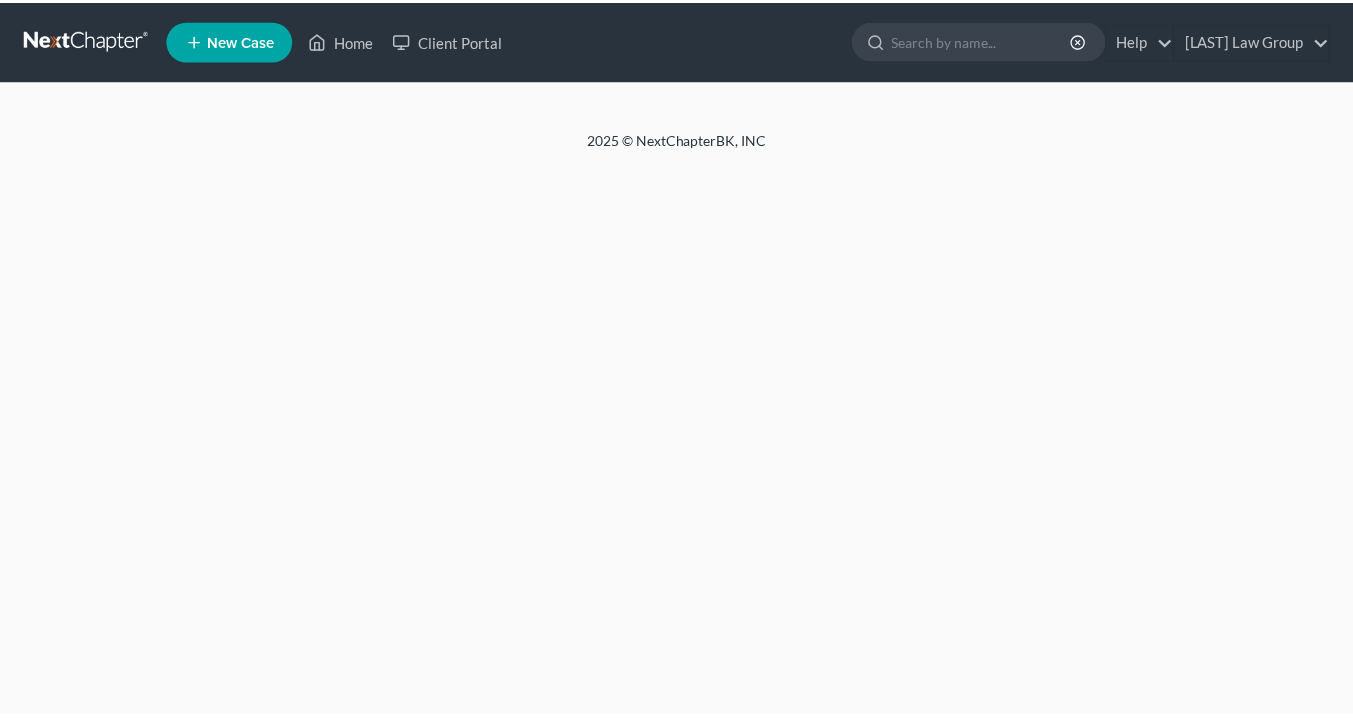 scroll, scrollTop: 0, scrollLeft: 0, axis: both 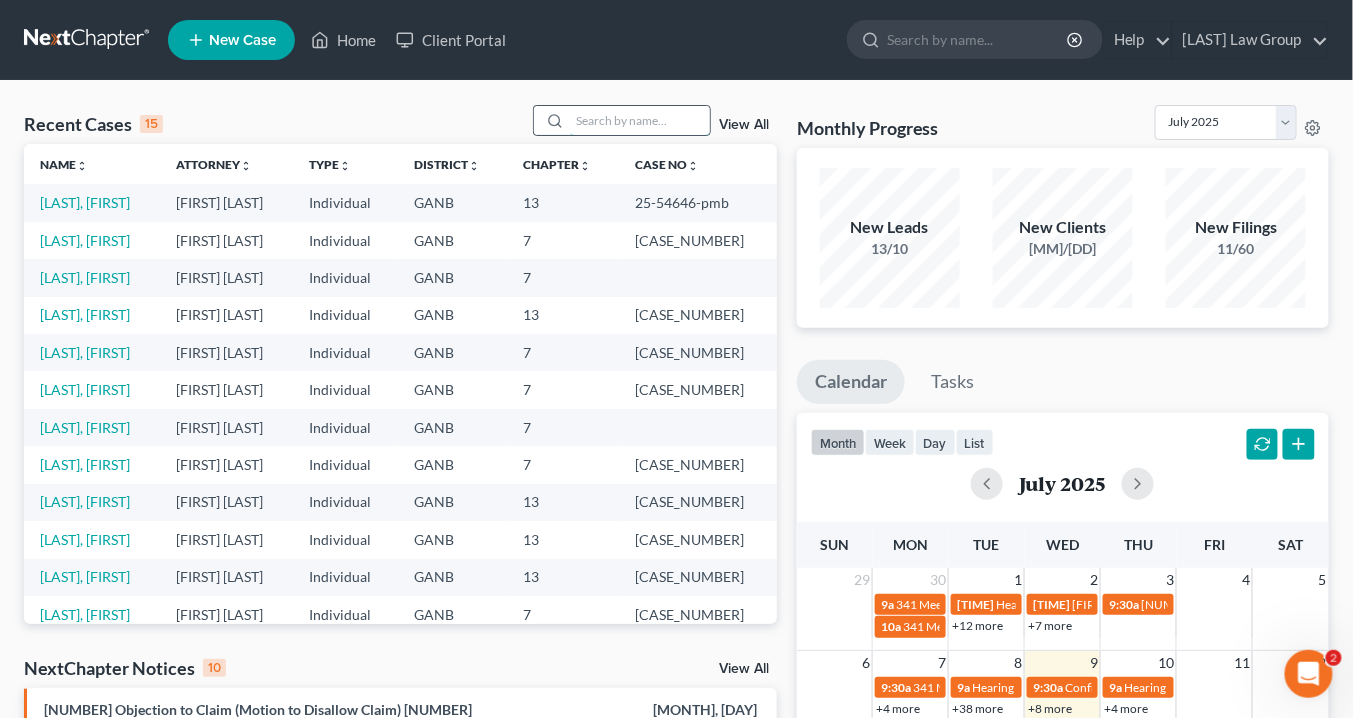 drag, startPoint x: 602, startPoint y: 119, endPoint x: 614, endPoint y: 124, distance: 13 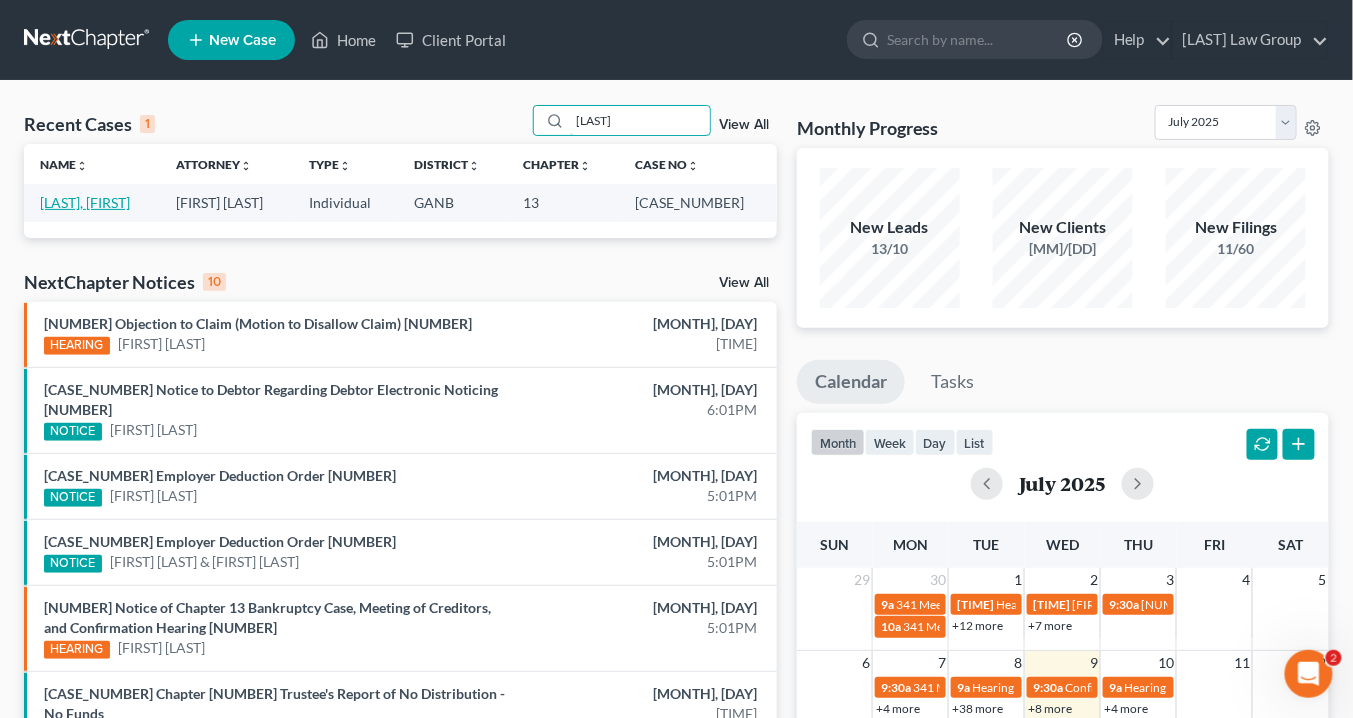 type on "[LAST]" 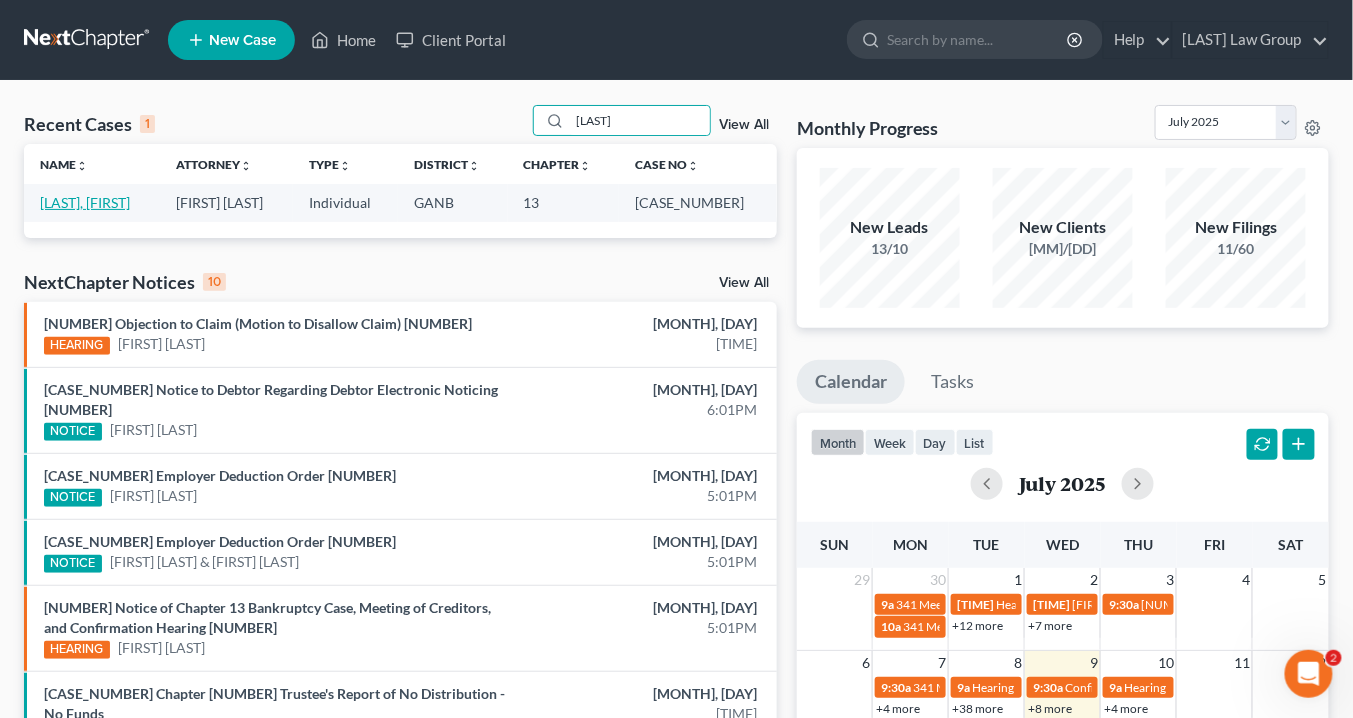 click on "[LAST], [FIRST]" at bounding box center [85, 202] 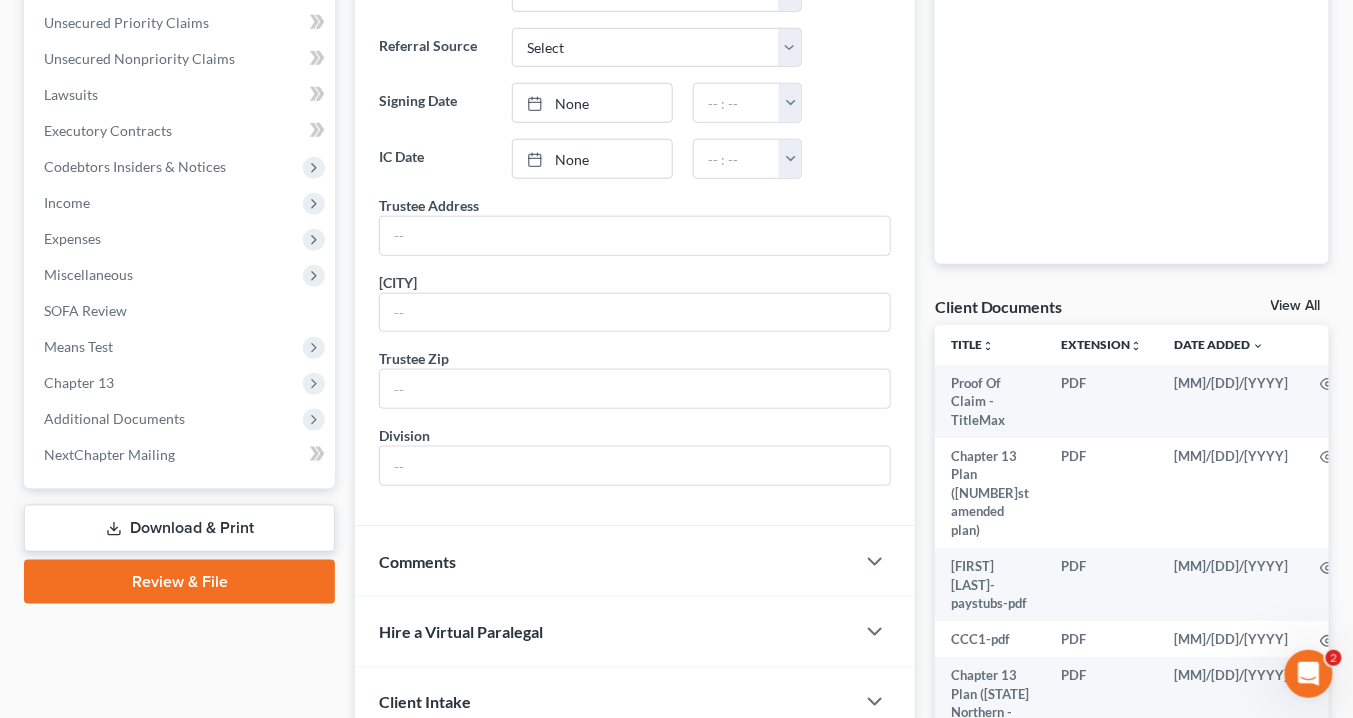 scroll, scrollTop: 560, scrollLeft: 0, axis: vertical 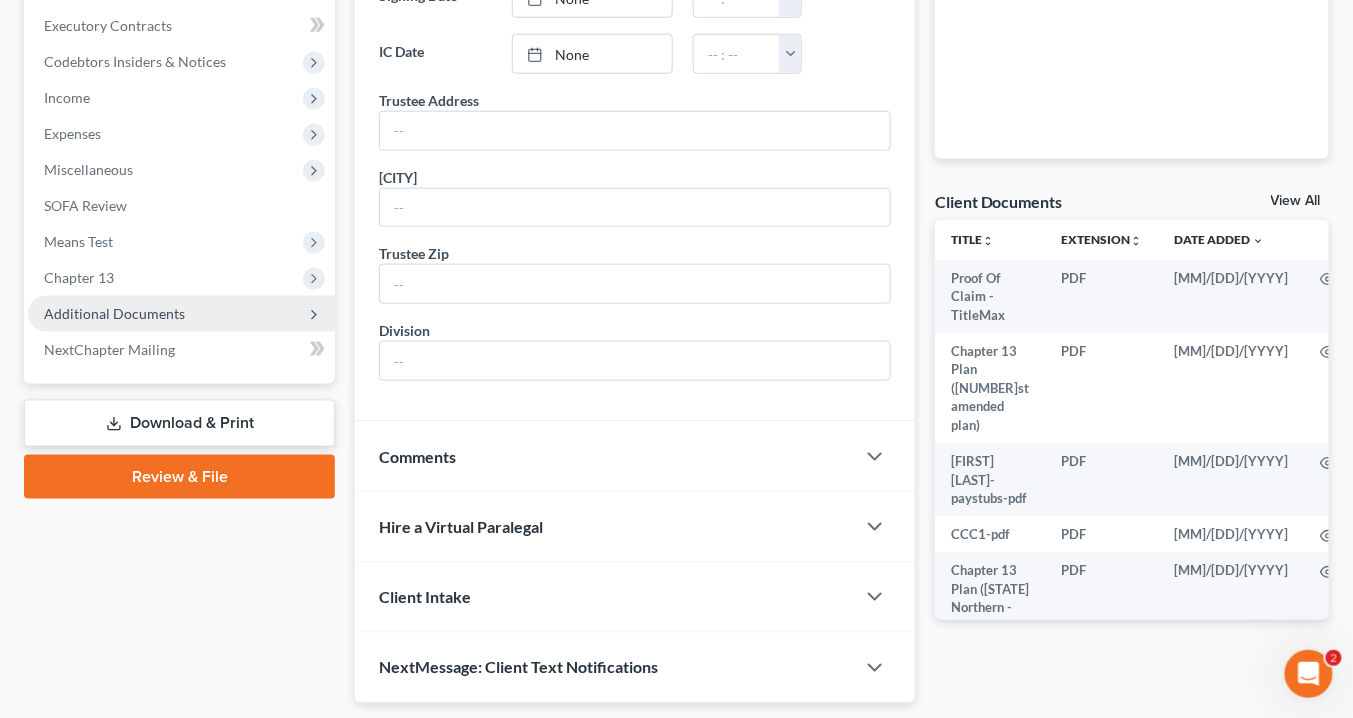click on "Additional Documents" at bounding box center [0, 0] 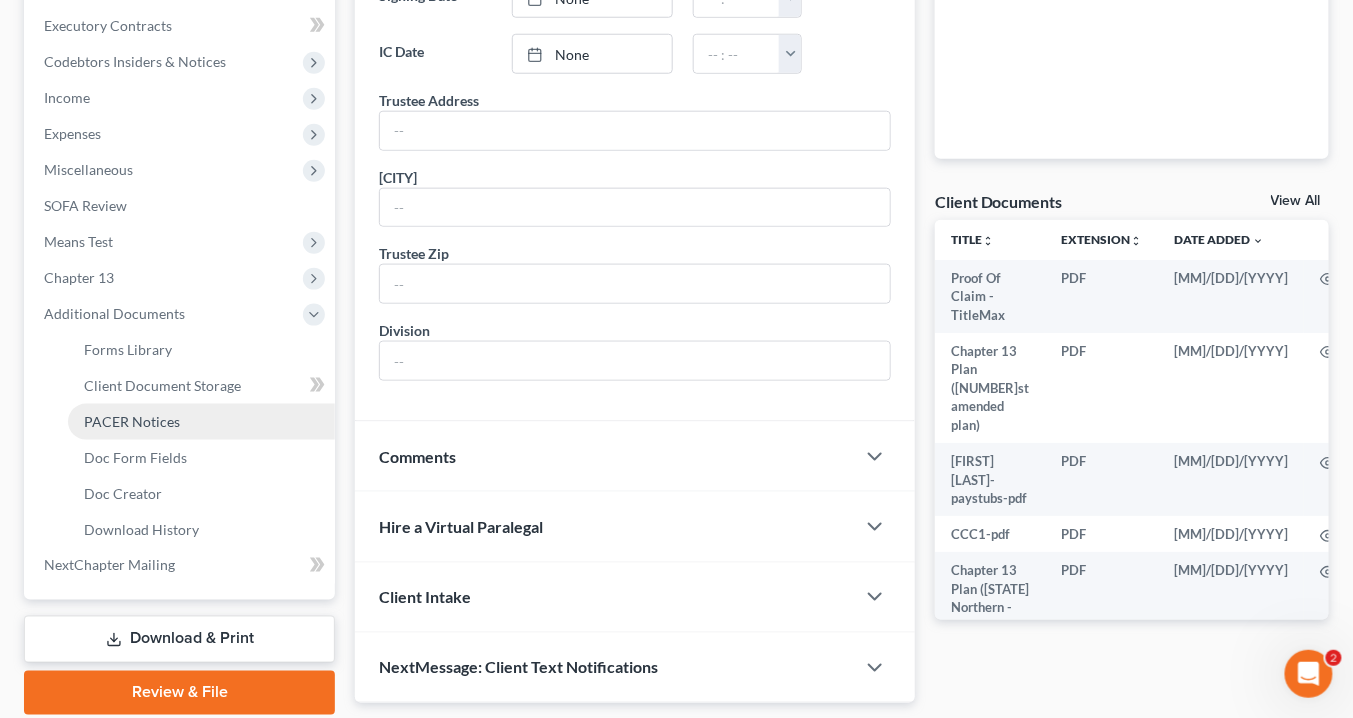 click on "PACER Notices" at bounding box center [132, 421] 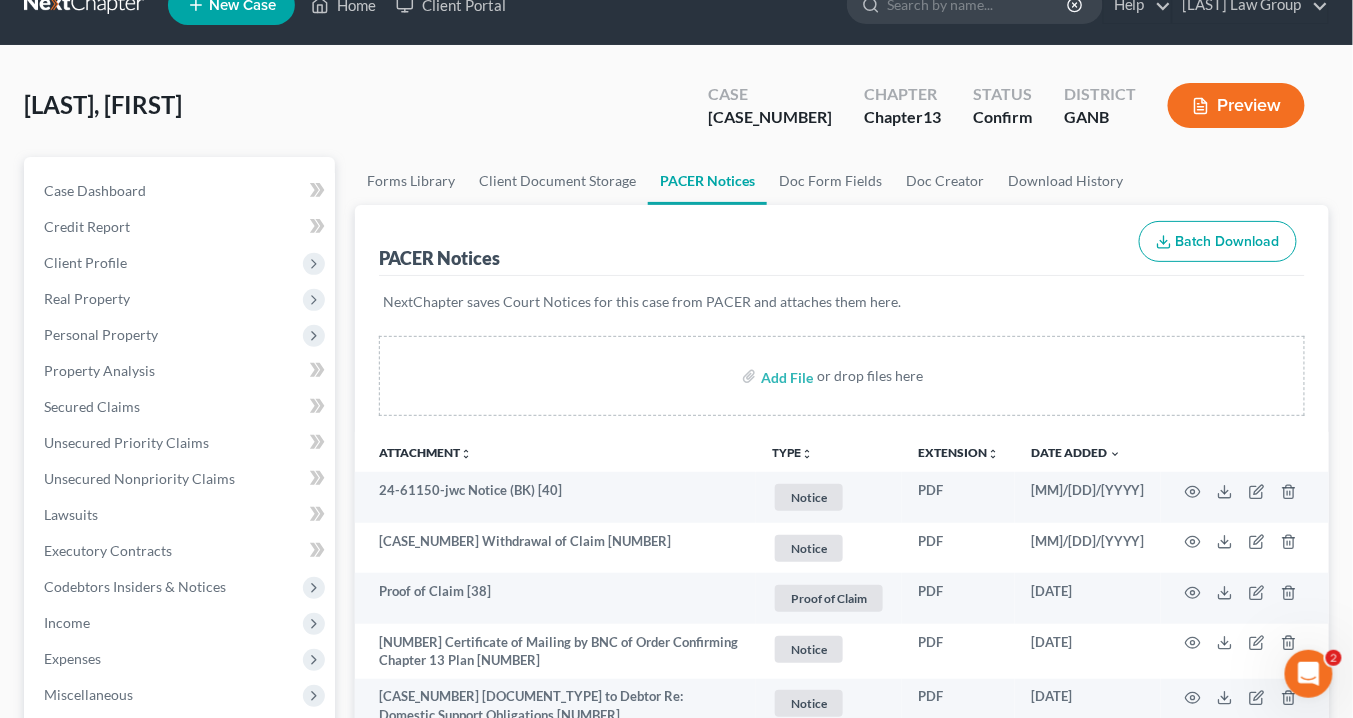 scroll, scrollTop: 0, scrollLeft: 0, axis: both 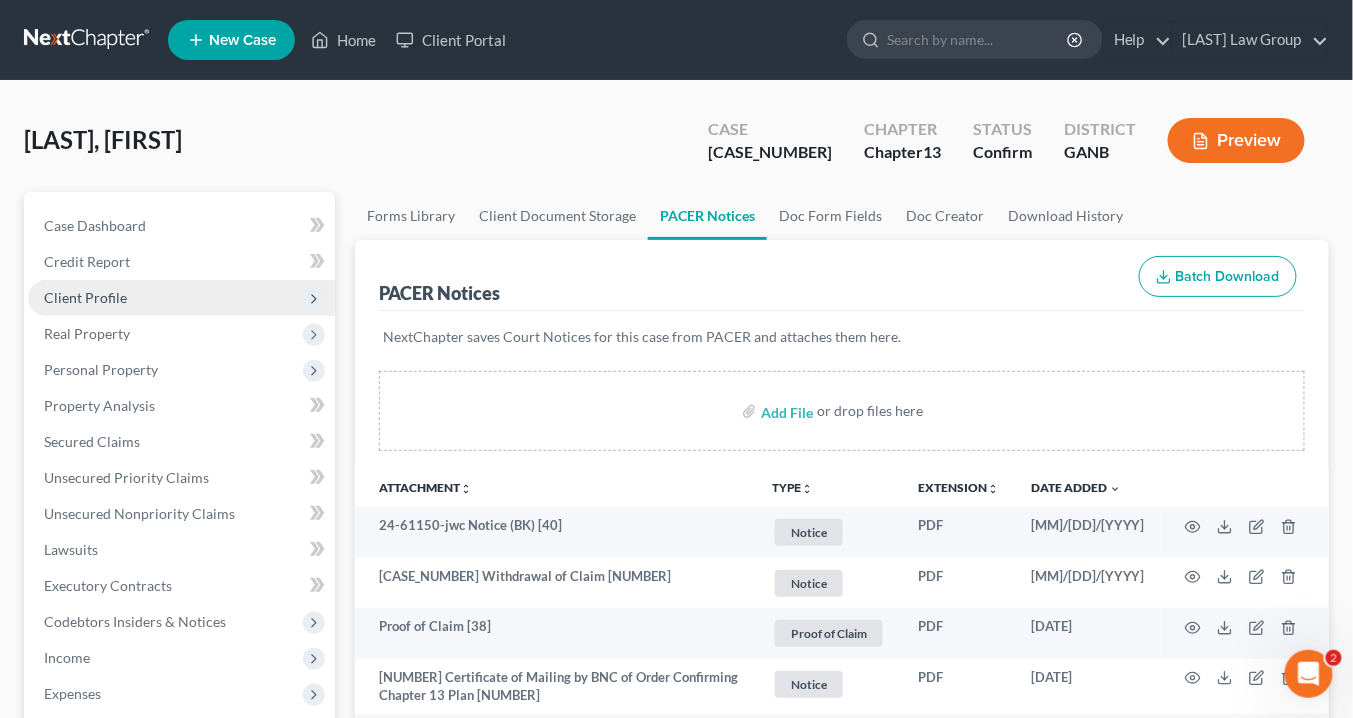 click on "Client Profile" at bounding box center [0, 0] 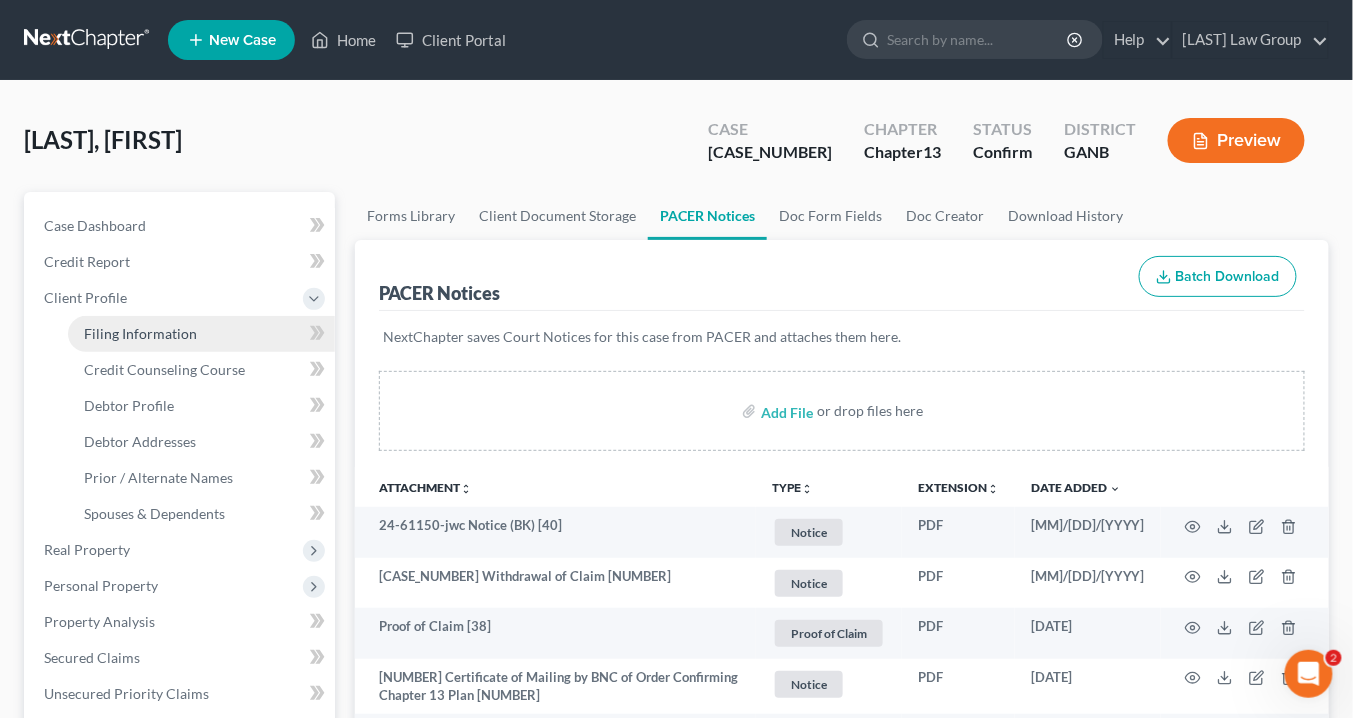 click on "Filing Information" at bounding box center (201, 334) 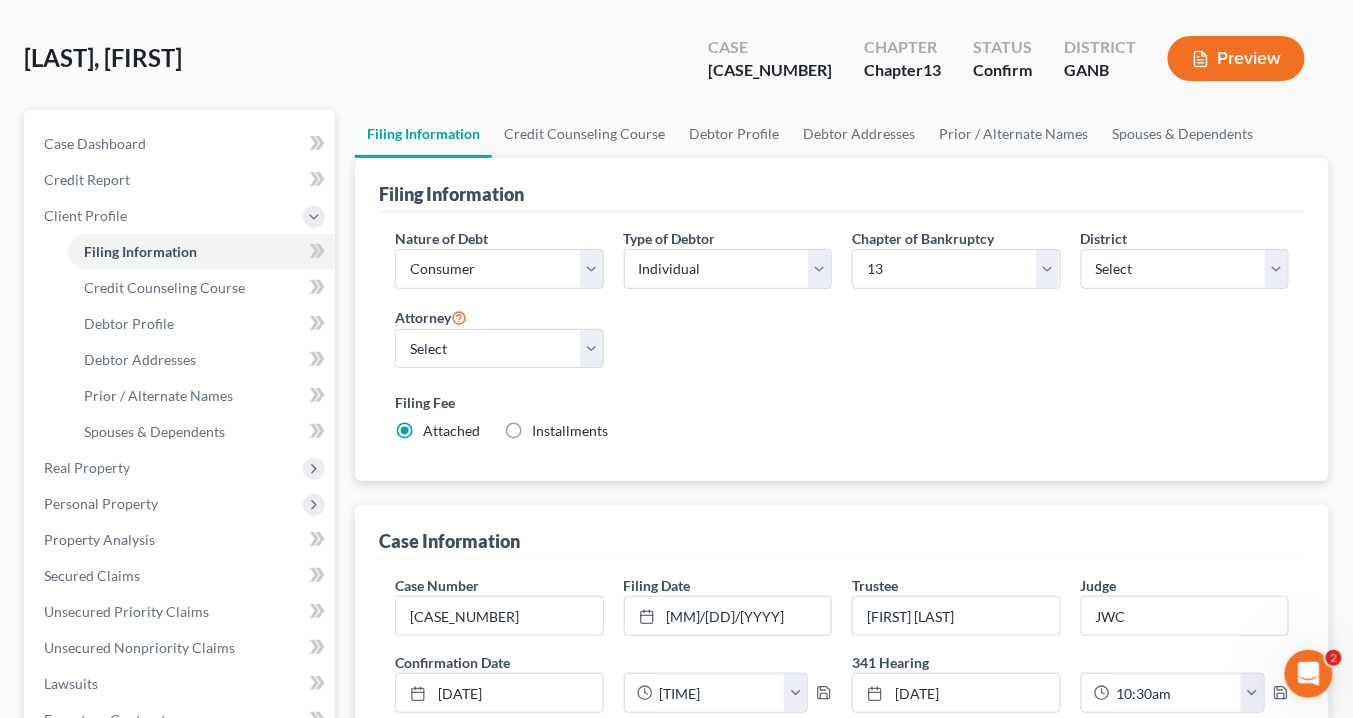 scroll, scrollTop: 160, scrollLeft: 0, axis: vertical 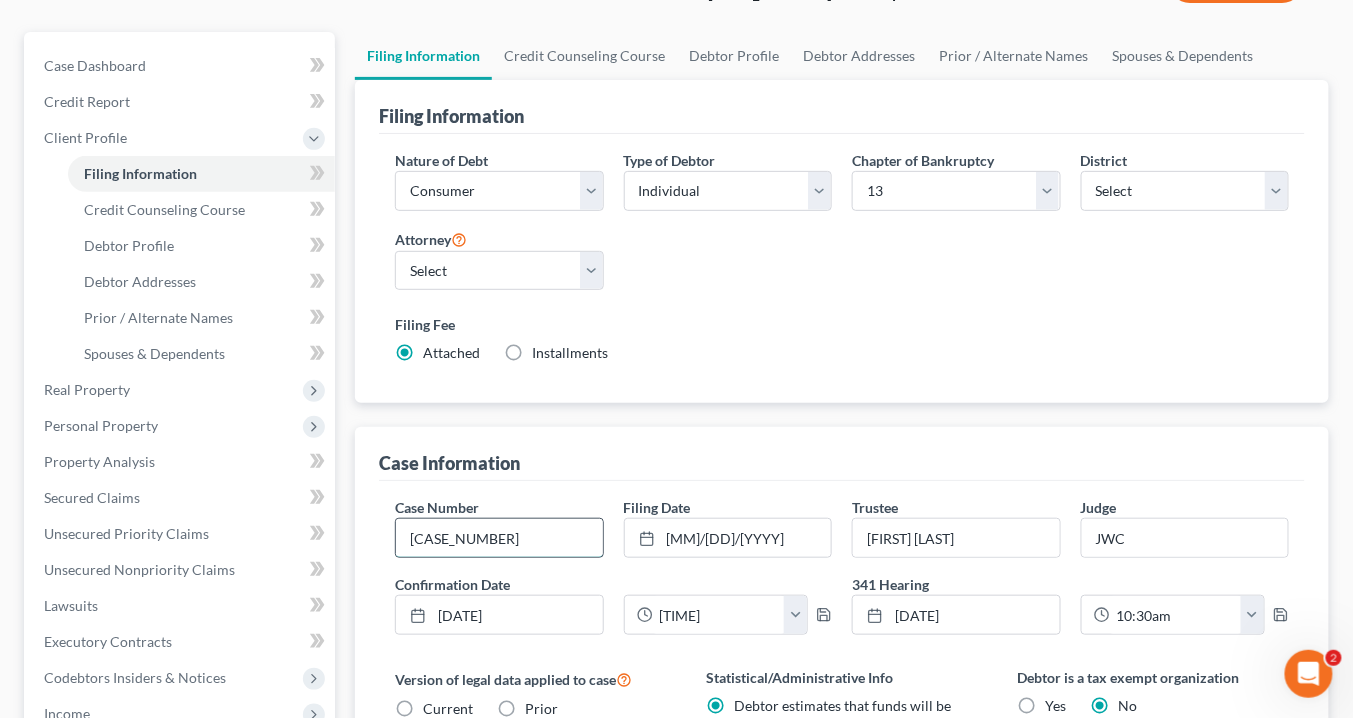drag, startPoint x: 472, startPoint y: 534, endPoint x: 405, endPoint y: 533, distance: 67.00746 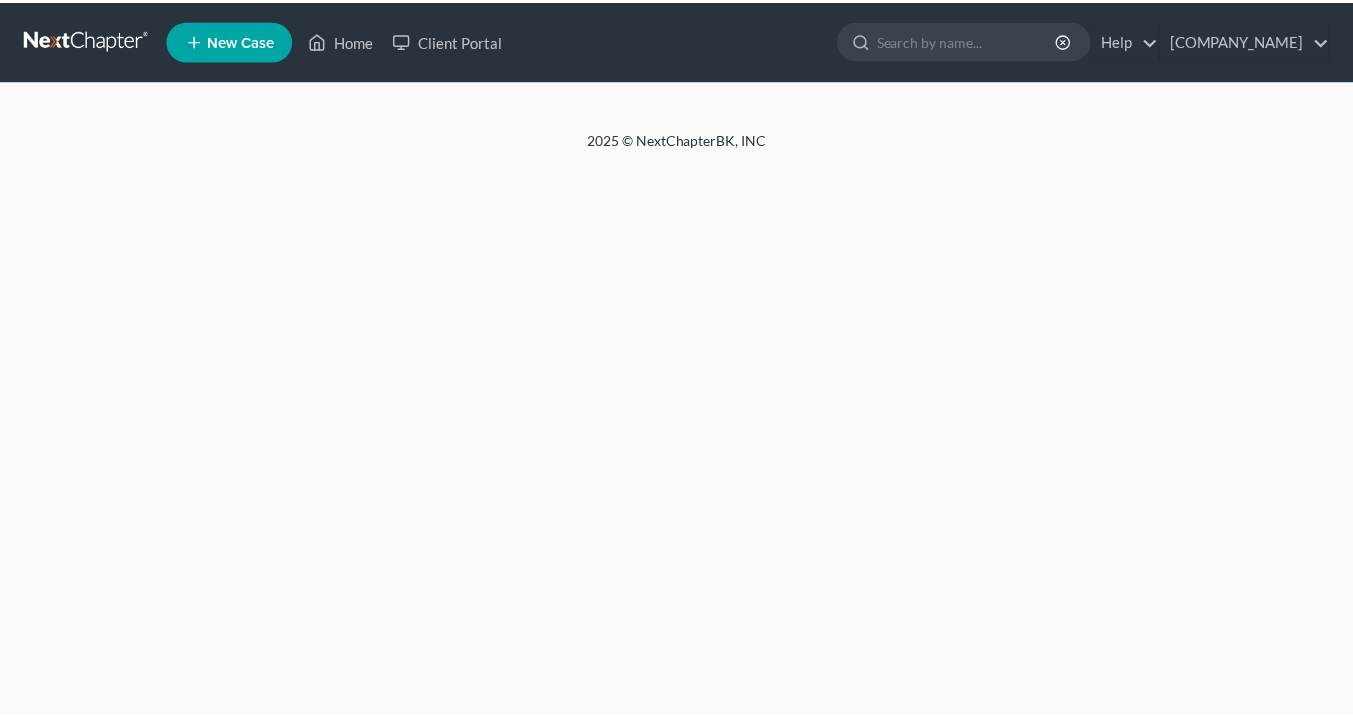 scroll, scrollTop: 0, scrollLeft: 0, axis: both 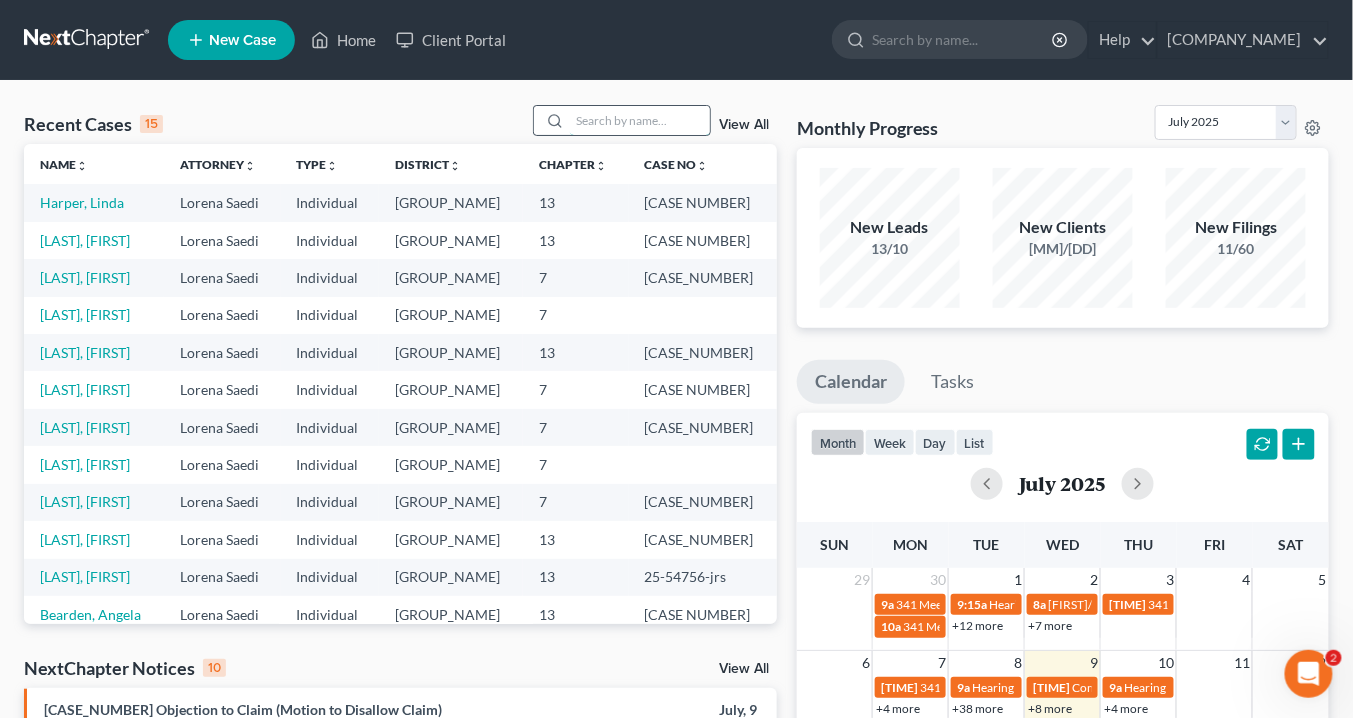 click at bounding box center [640, 120] 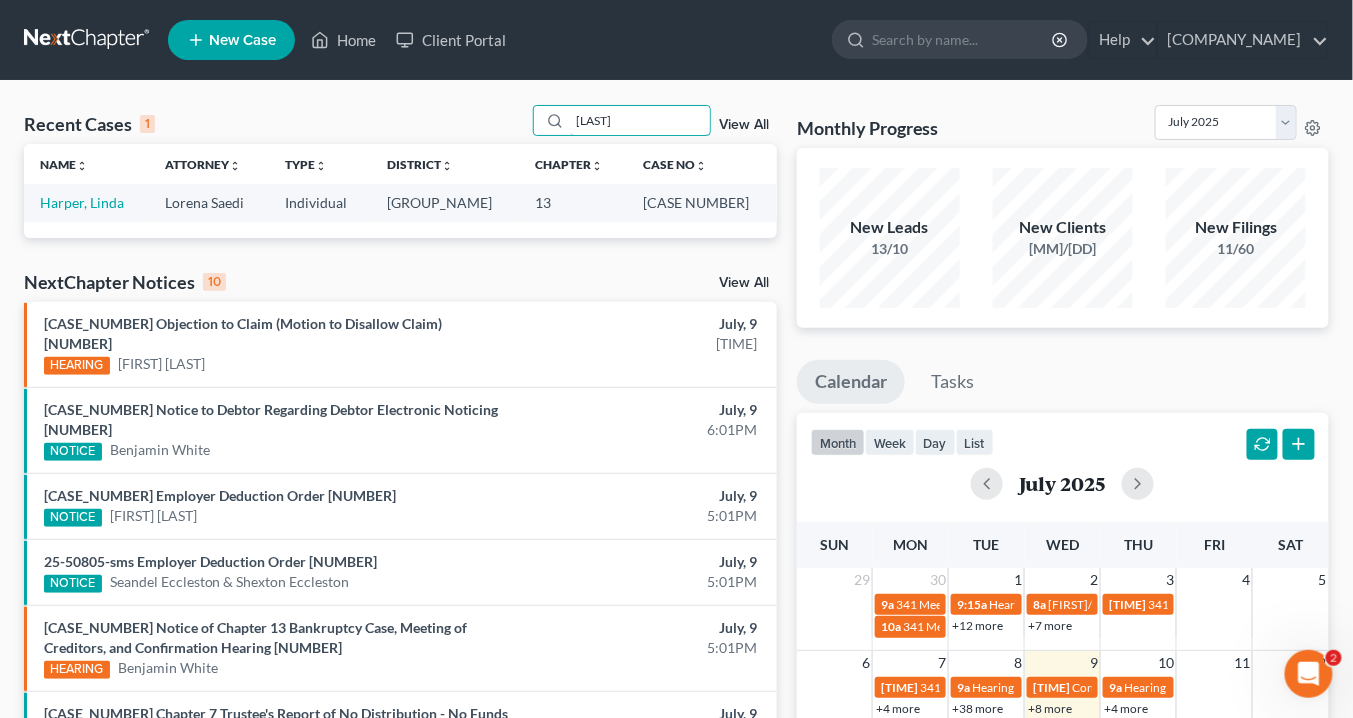 type on "[LAST]" 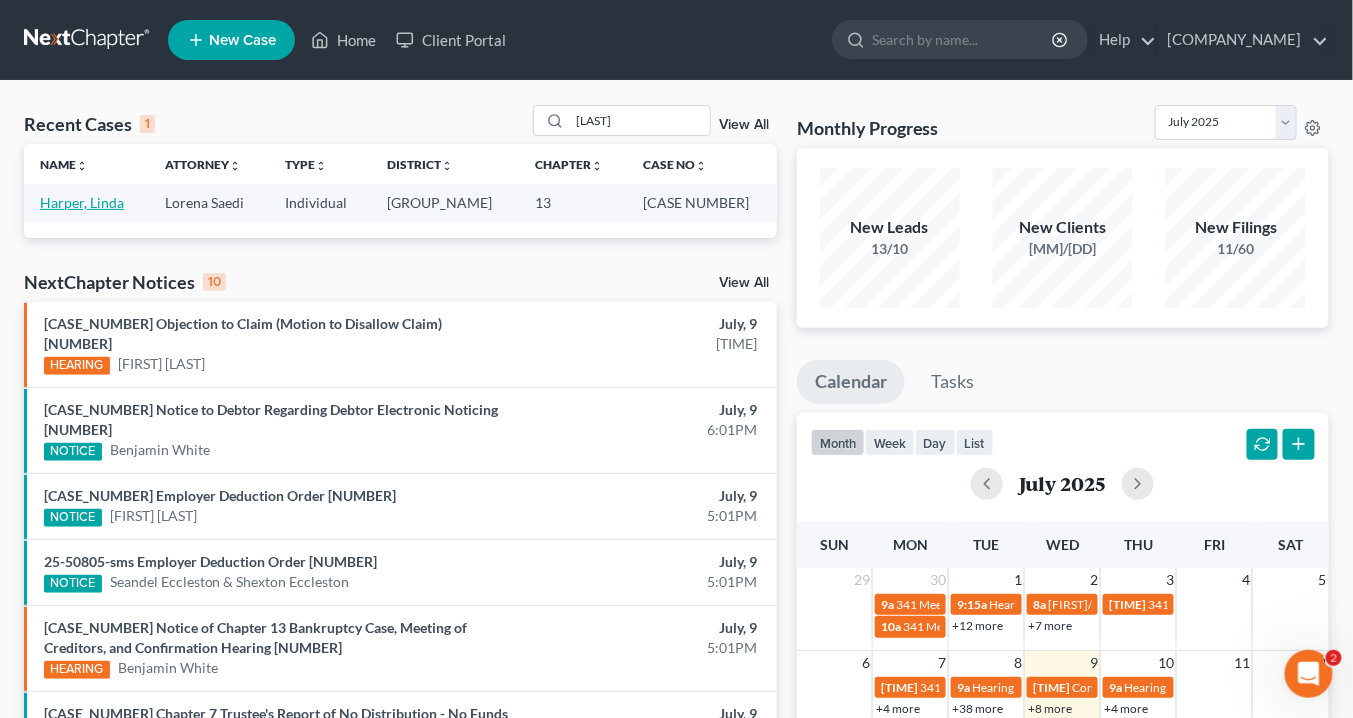 click on "Harper, Linda" at bounding box center (82, 202) 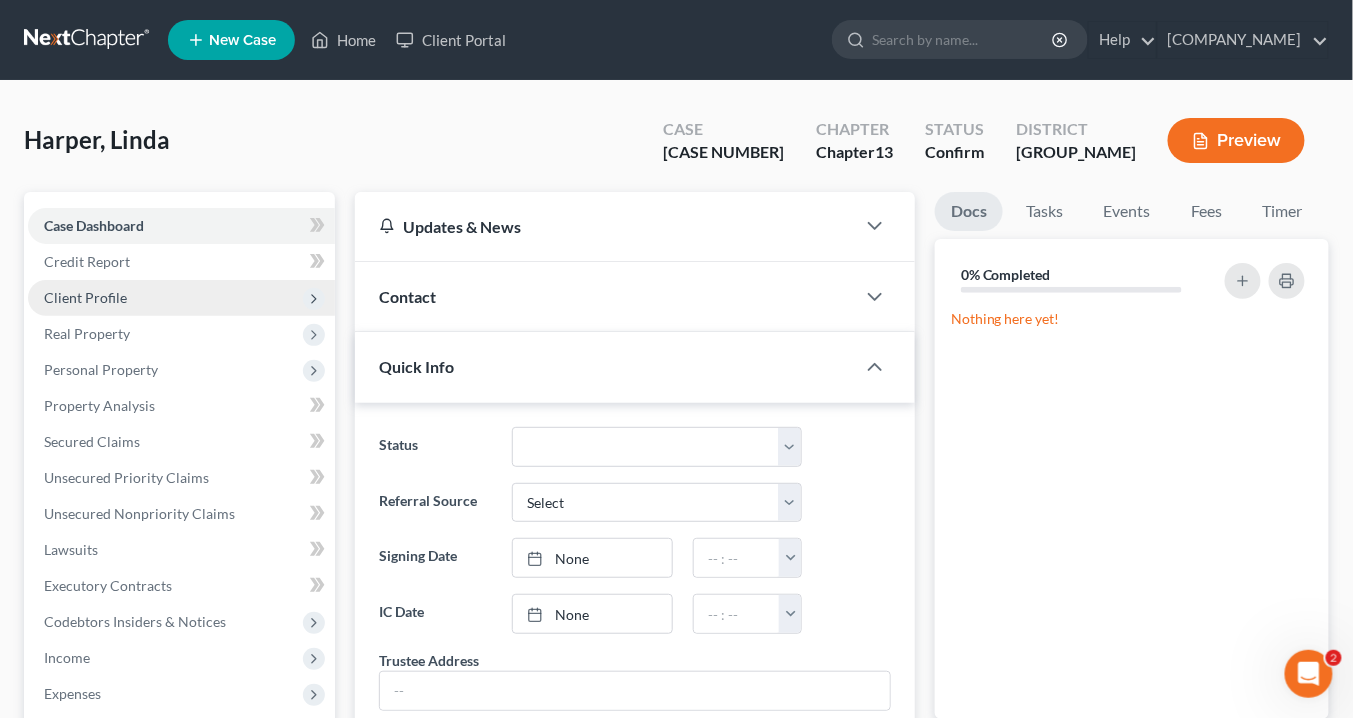 click on "Client Profile" at bounding box center (0, 0) 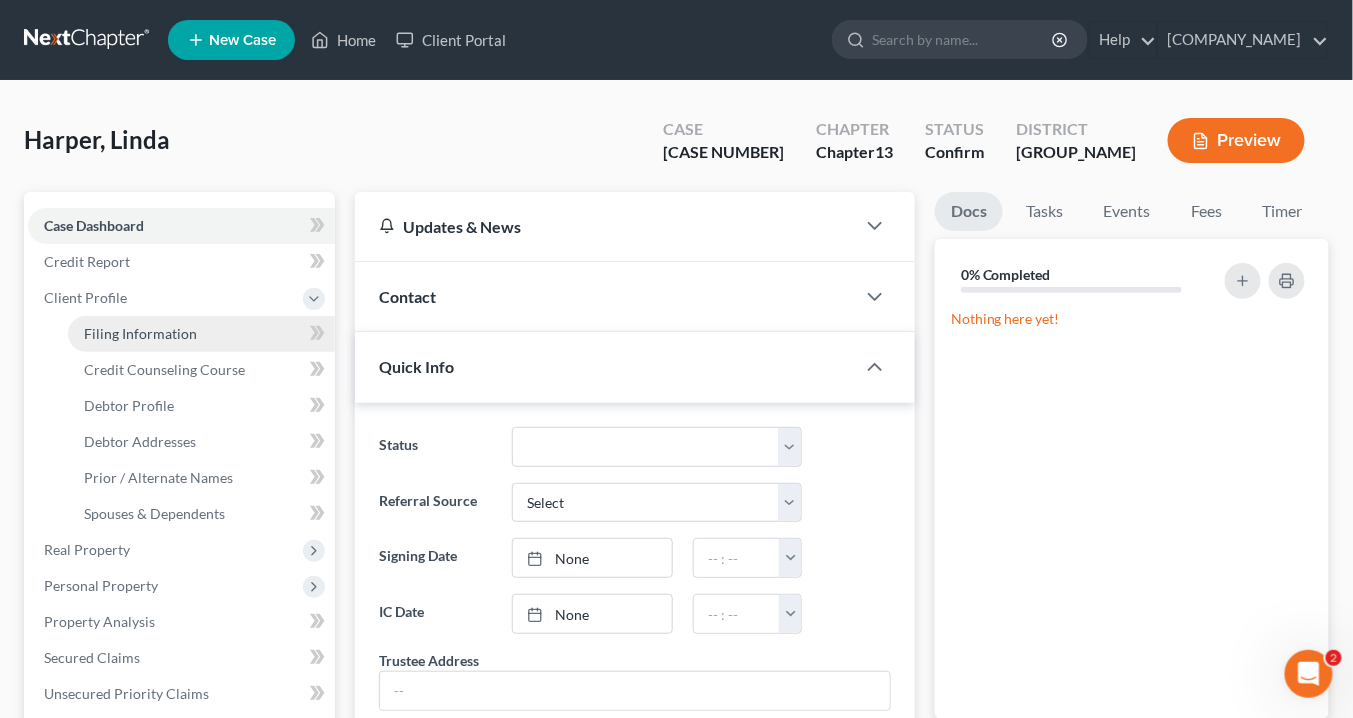 click on "Filing Information" at bounding box center [140, 333] 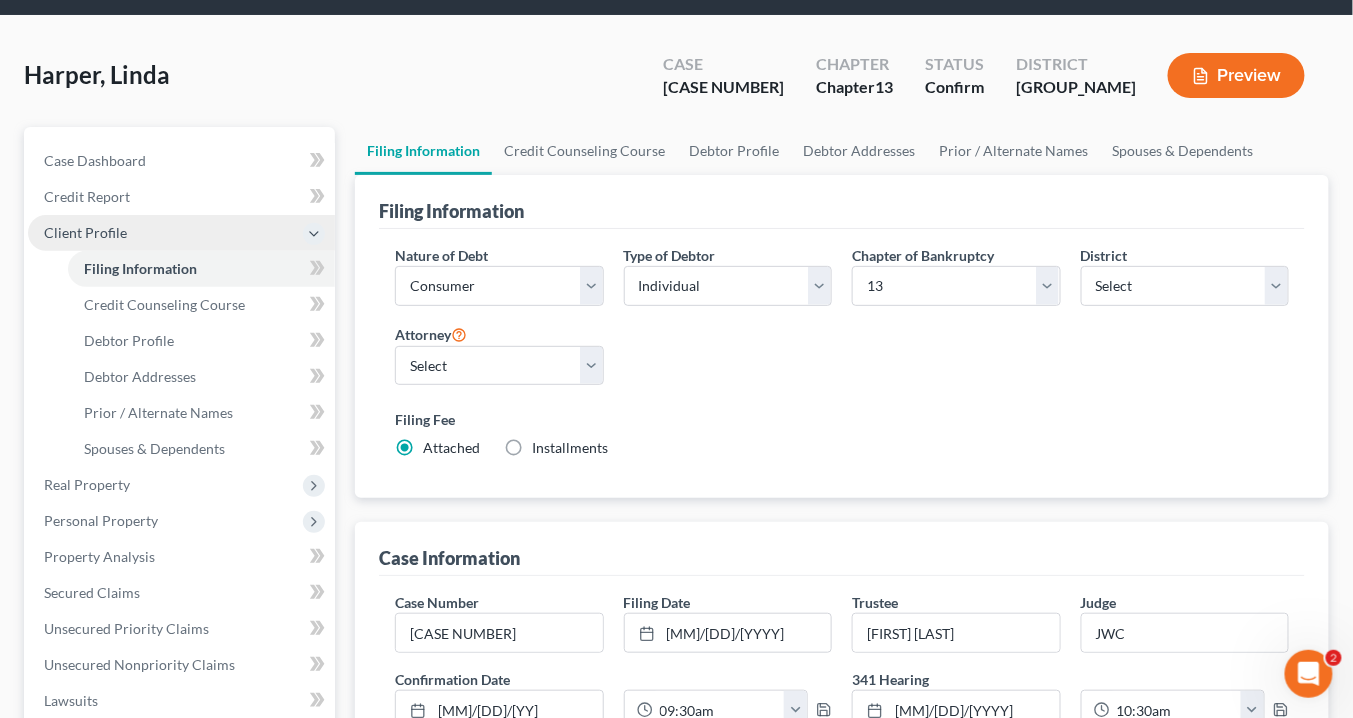 scroll, scrollTop: 80, scrollLeft: 0, axis: vertical 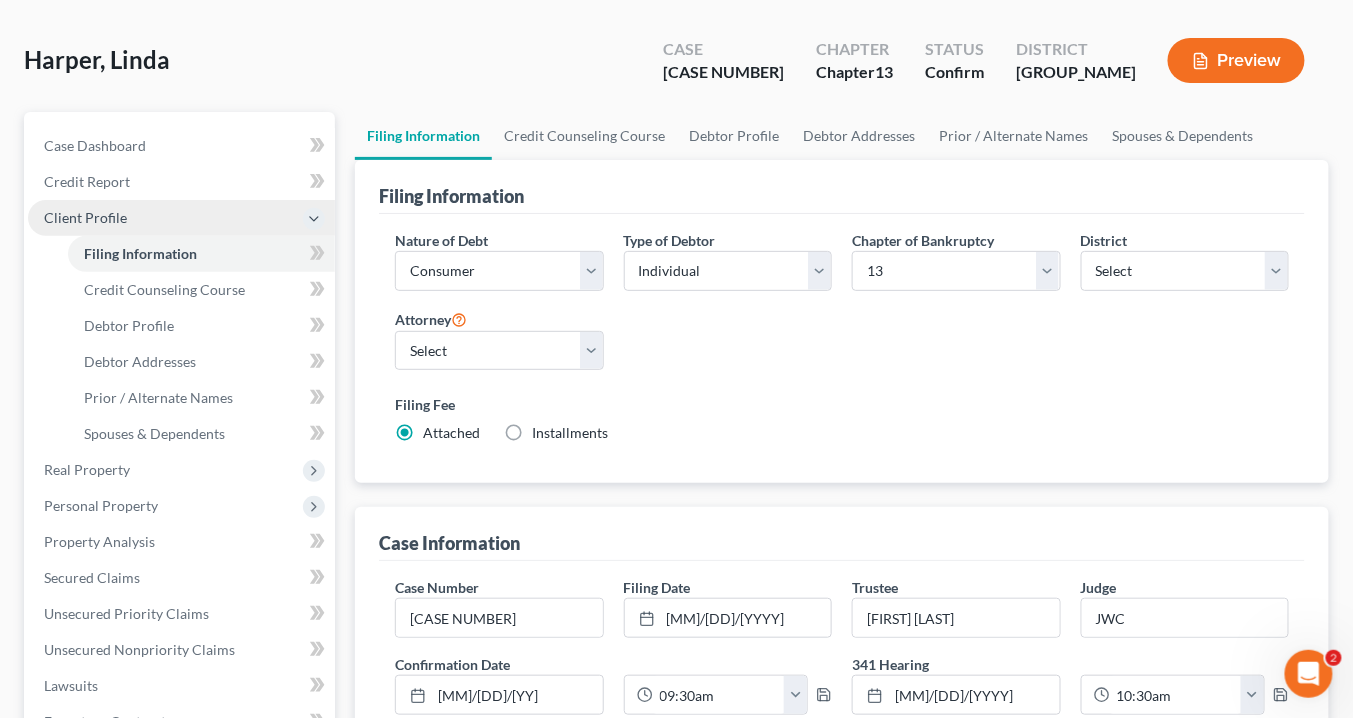 click on "Client Profile" at bounding box center [0, 0] 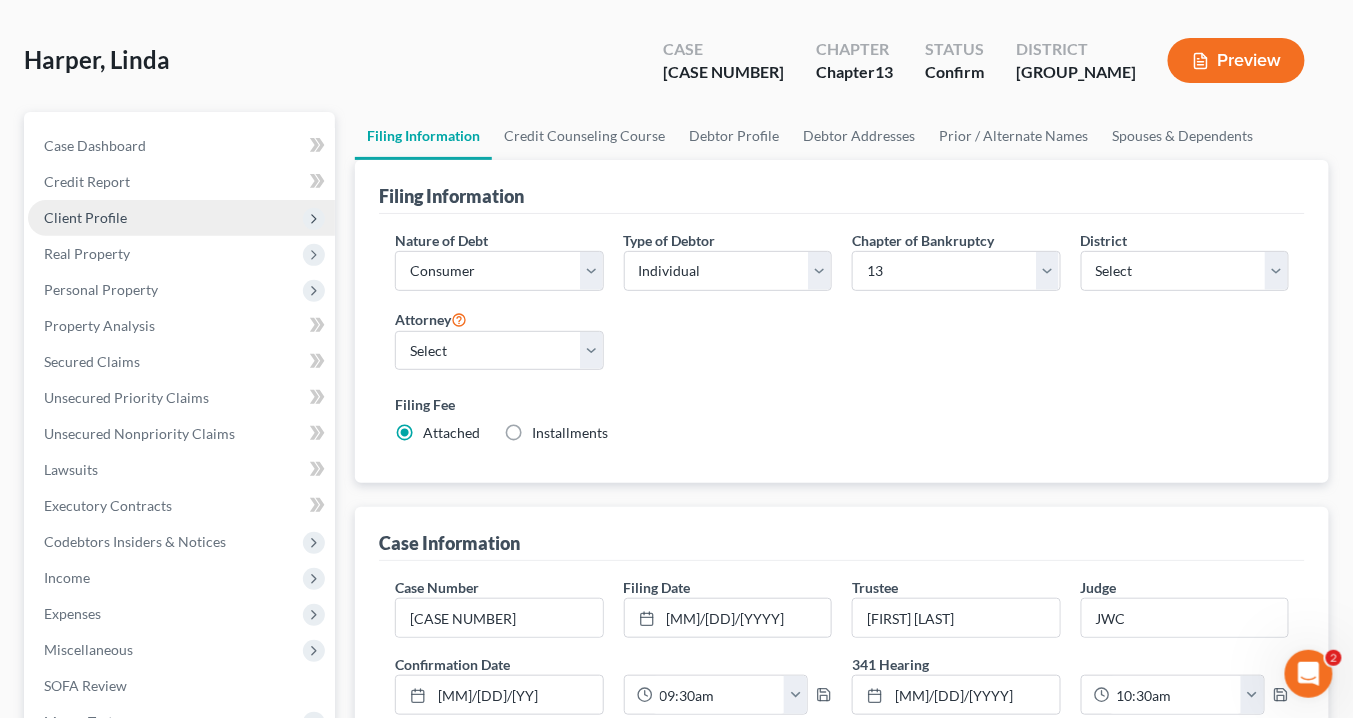 click on "Client Profile" at bounding box center (0, 0) 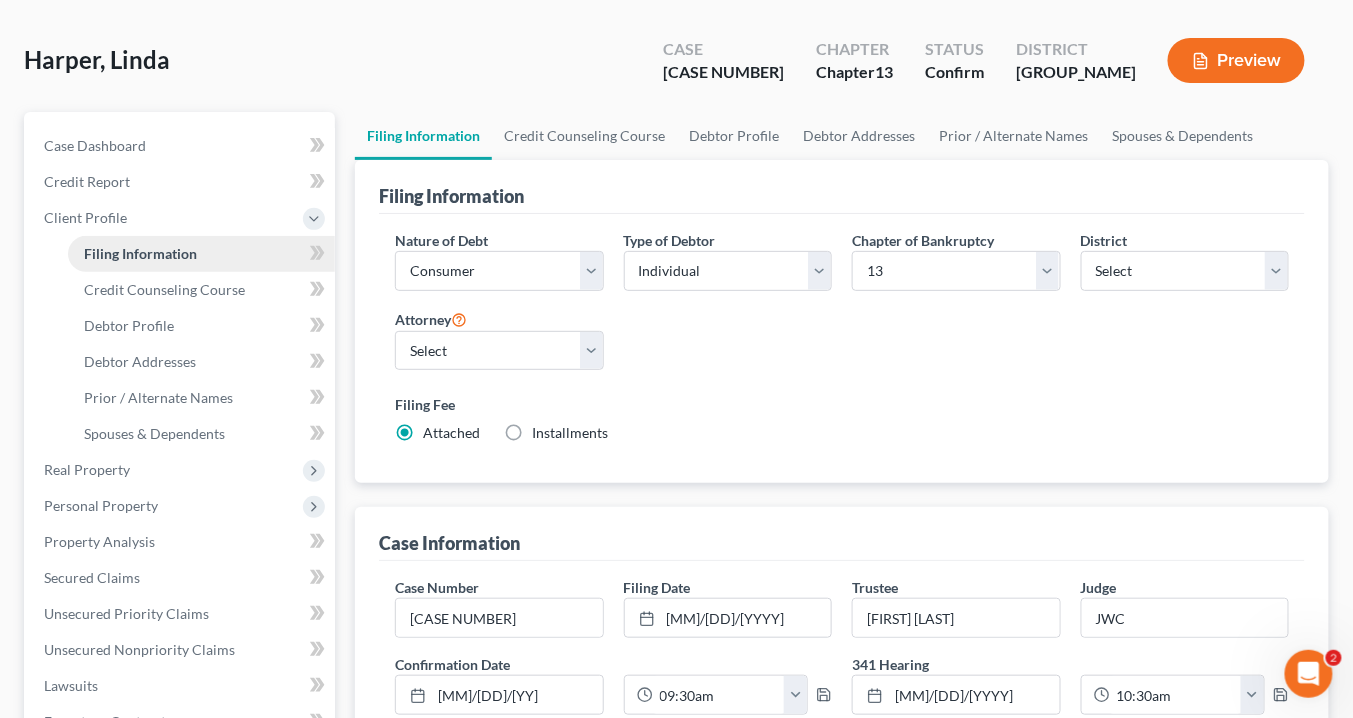 click on "Filing Information" at bounding box center [140, 253] 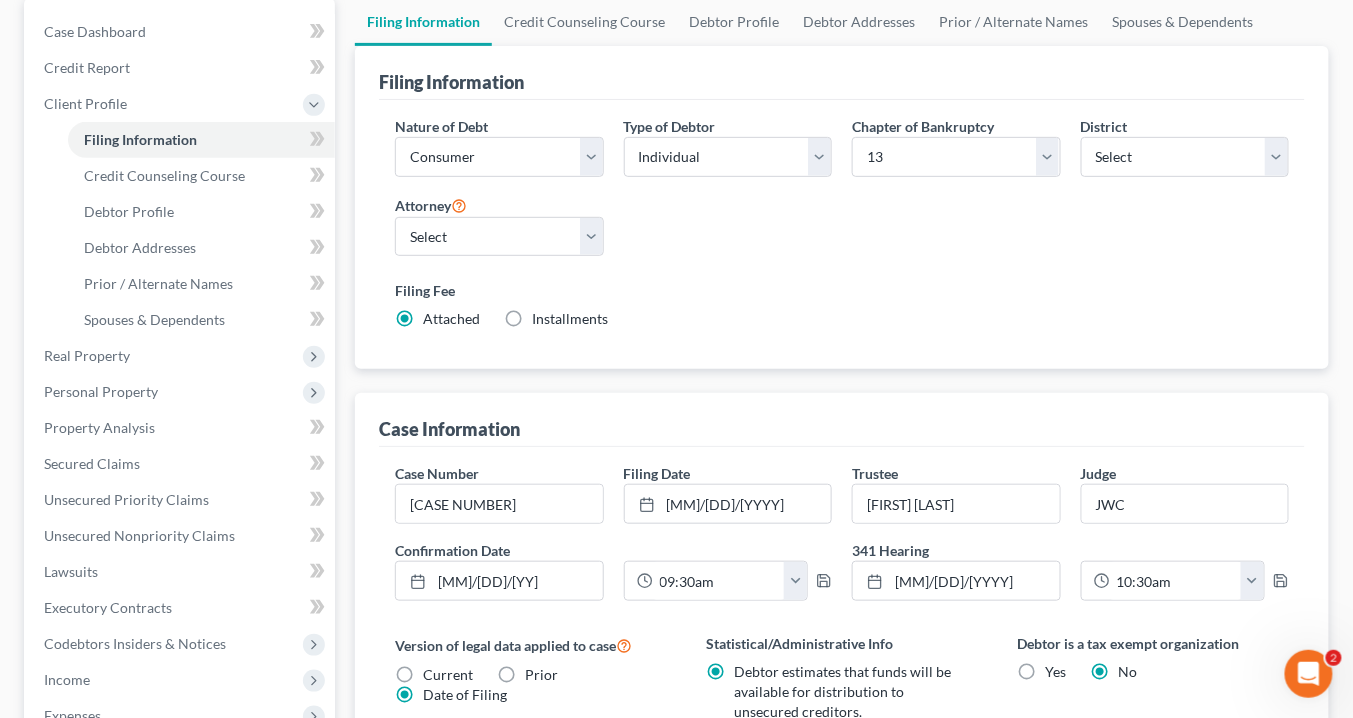 scroll, scrollTop: 160, scrollLeft: 0, axis: vertical 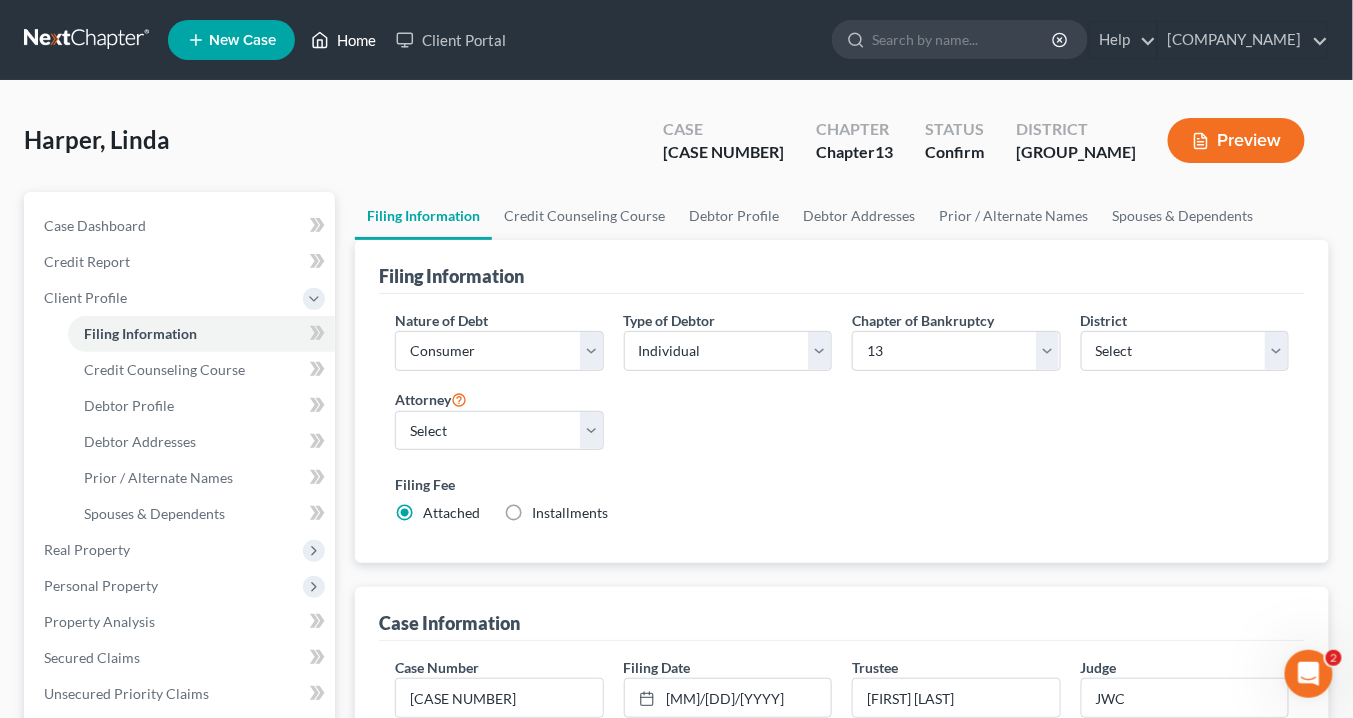 click on "Home" at bounding box center [343, 40] 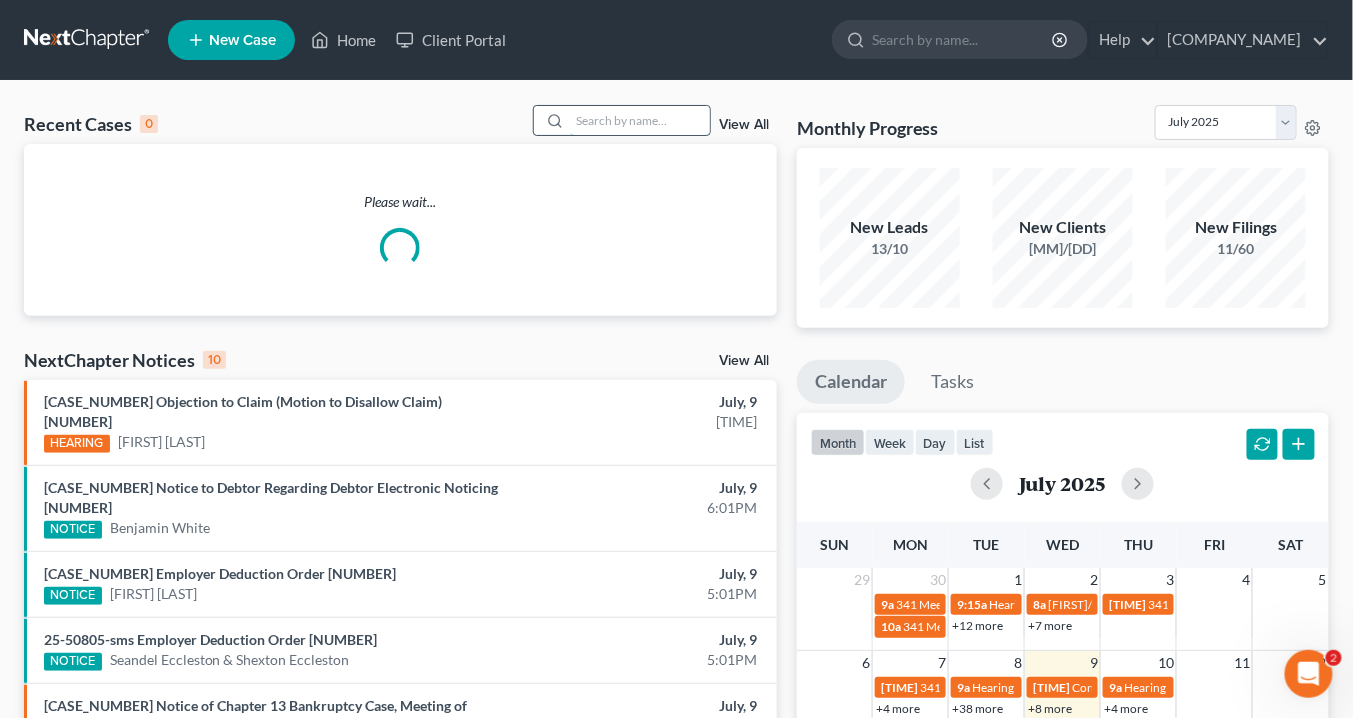 click at bounding box center [640, 120] 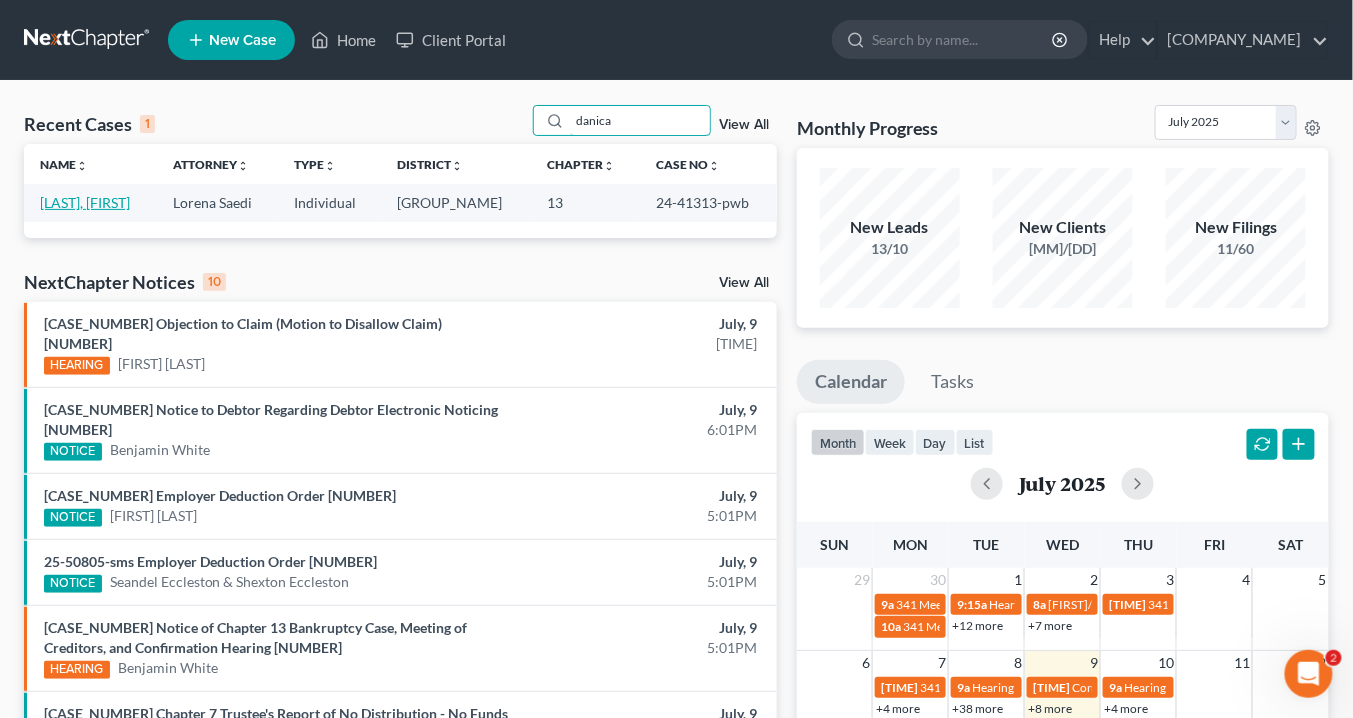 type on "danica" 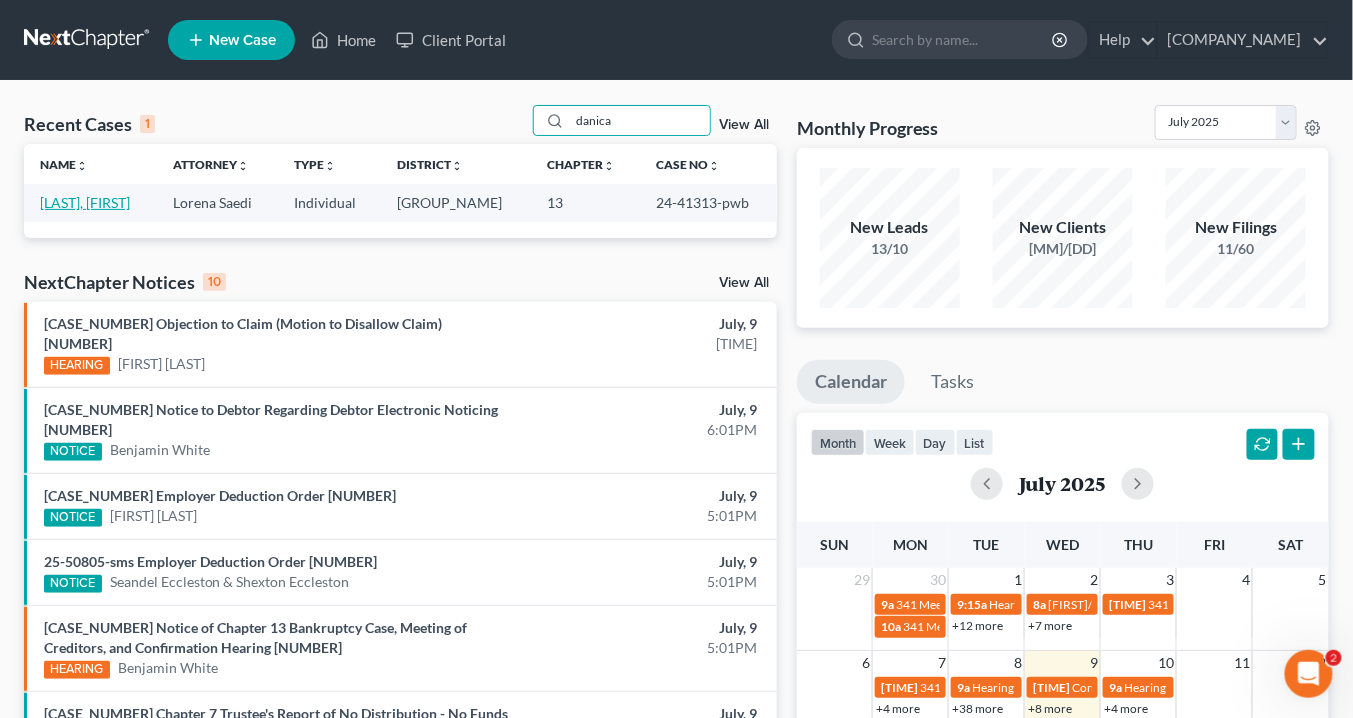 click on "[LAST], [FIRST]" at bounding box center [85, 202] 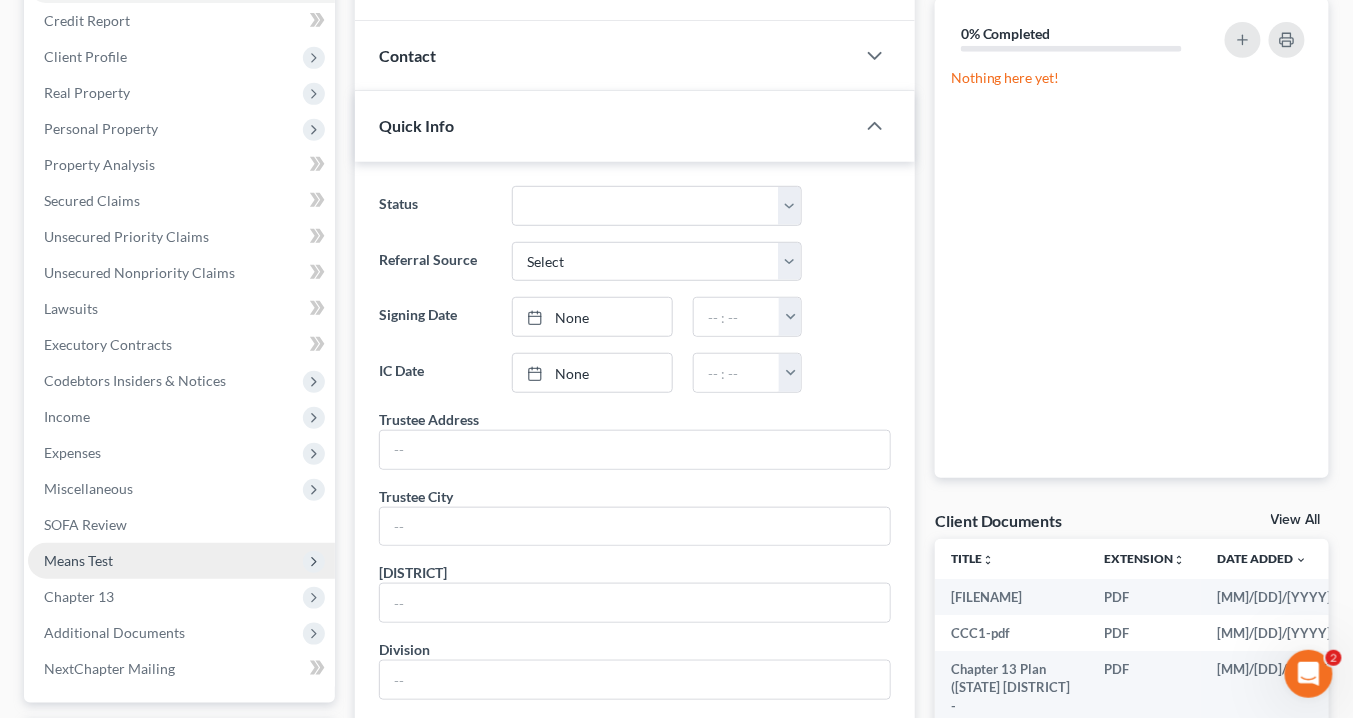 scroll, scrollTop: 320, scrollLeft: 0, axis: vertical 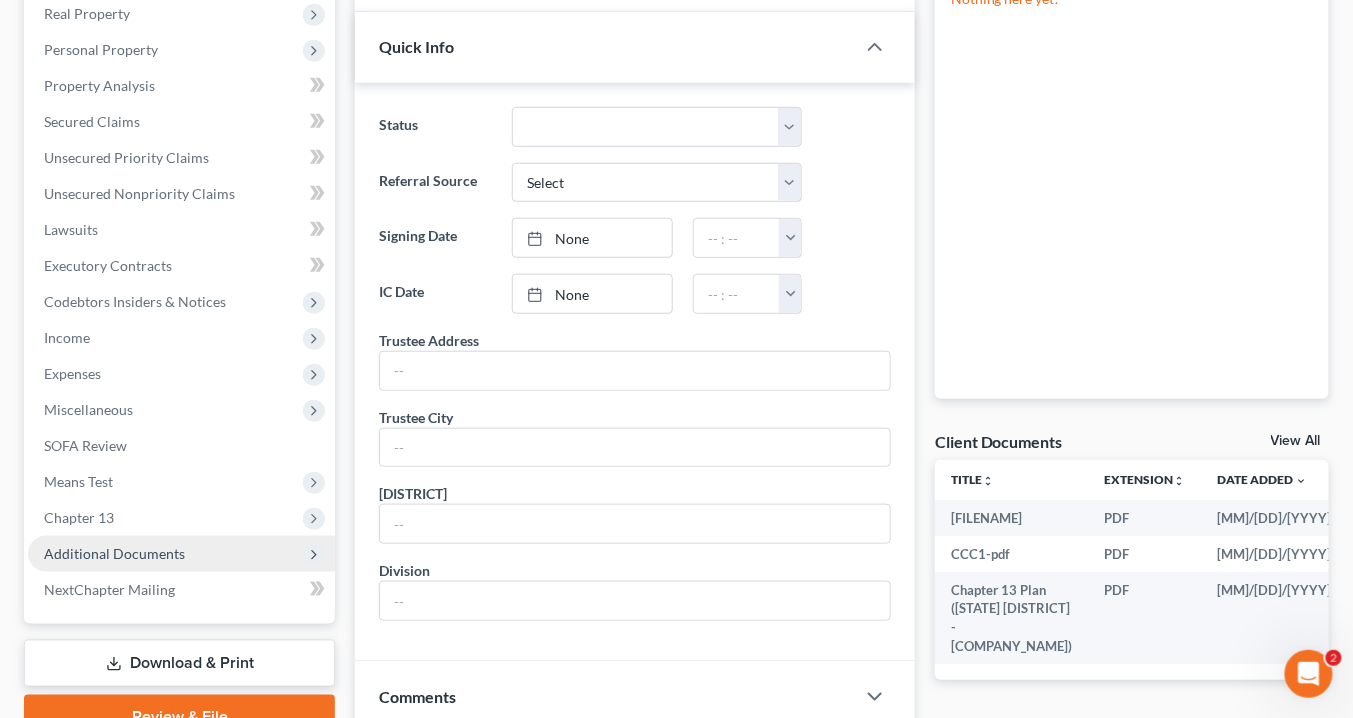 click on "Additional Documents" at bounding box center (0, 0) 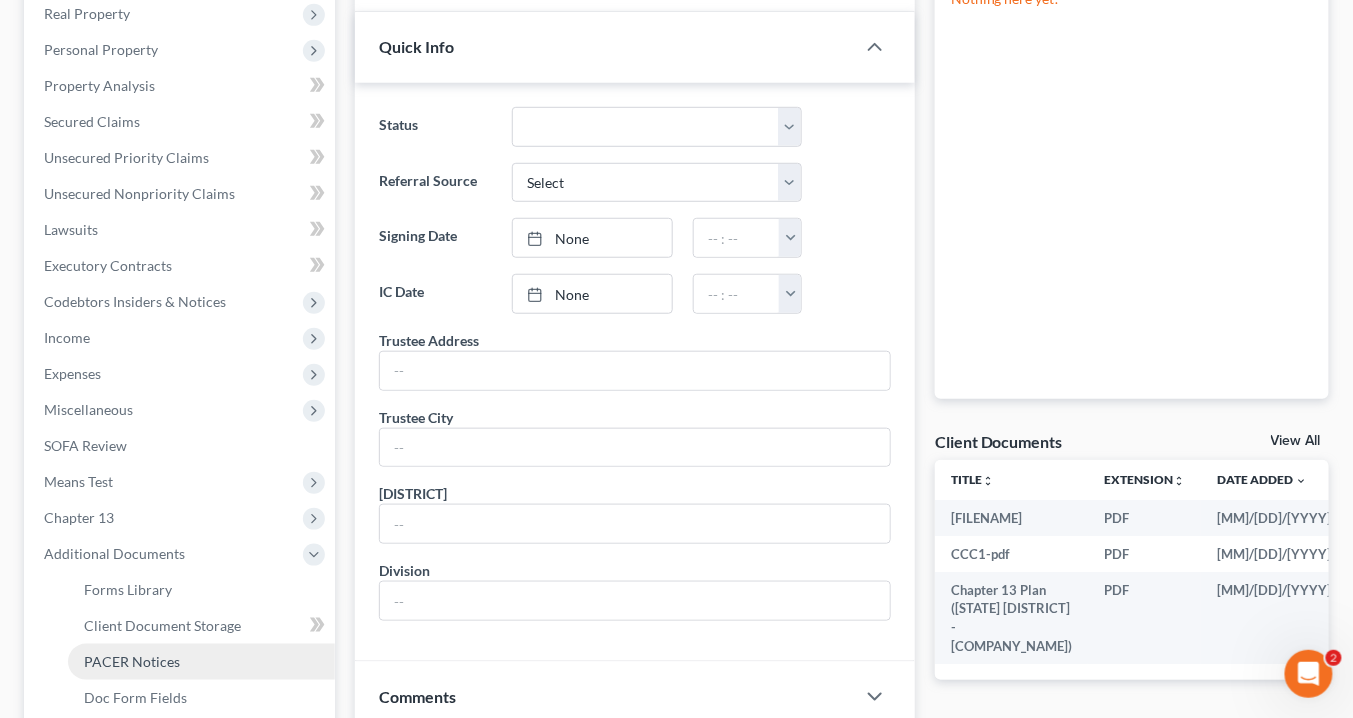 click on "PACER Notices" at bounding box center [132, 661] 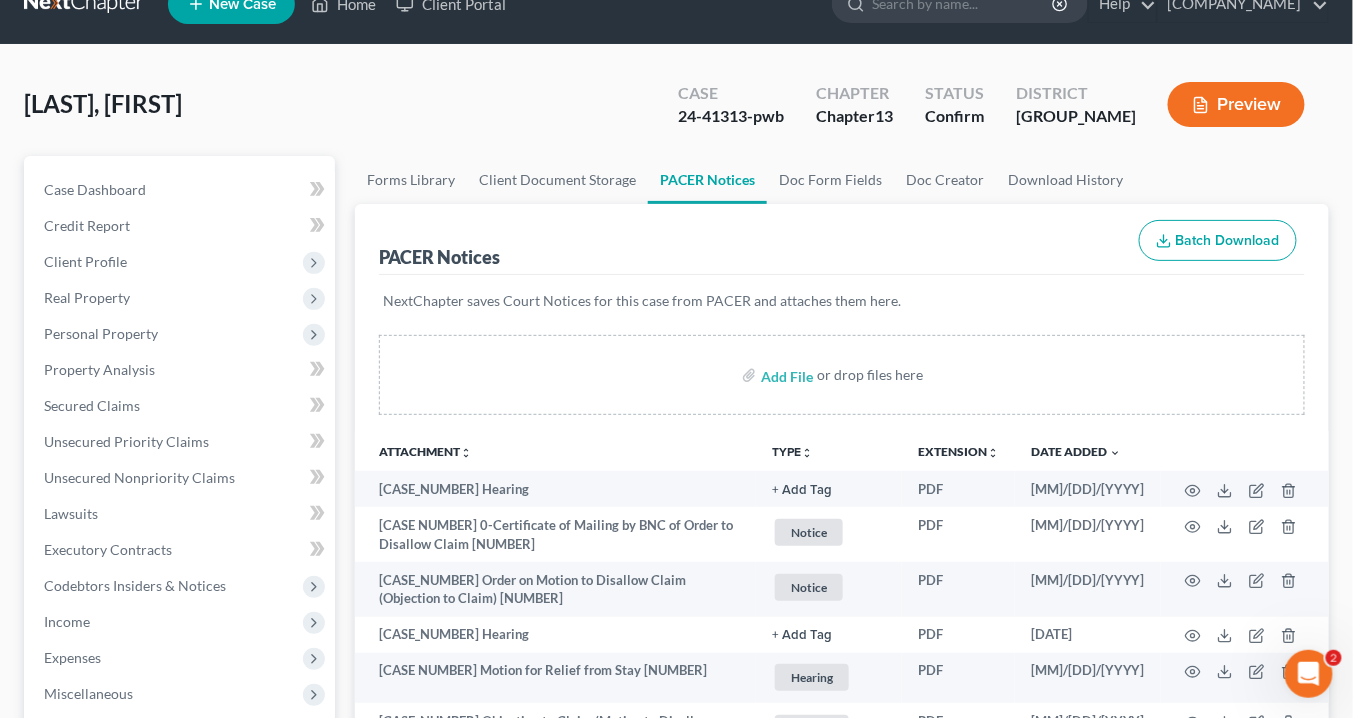 scroll, scrollTop: 0, scrollLeft: 0, axis: both 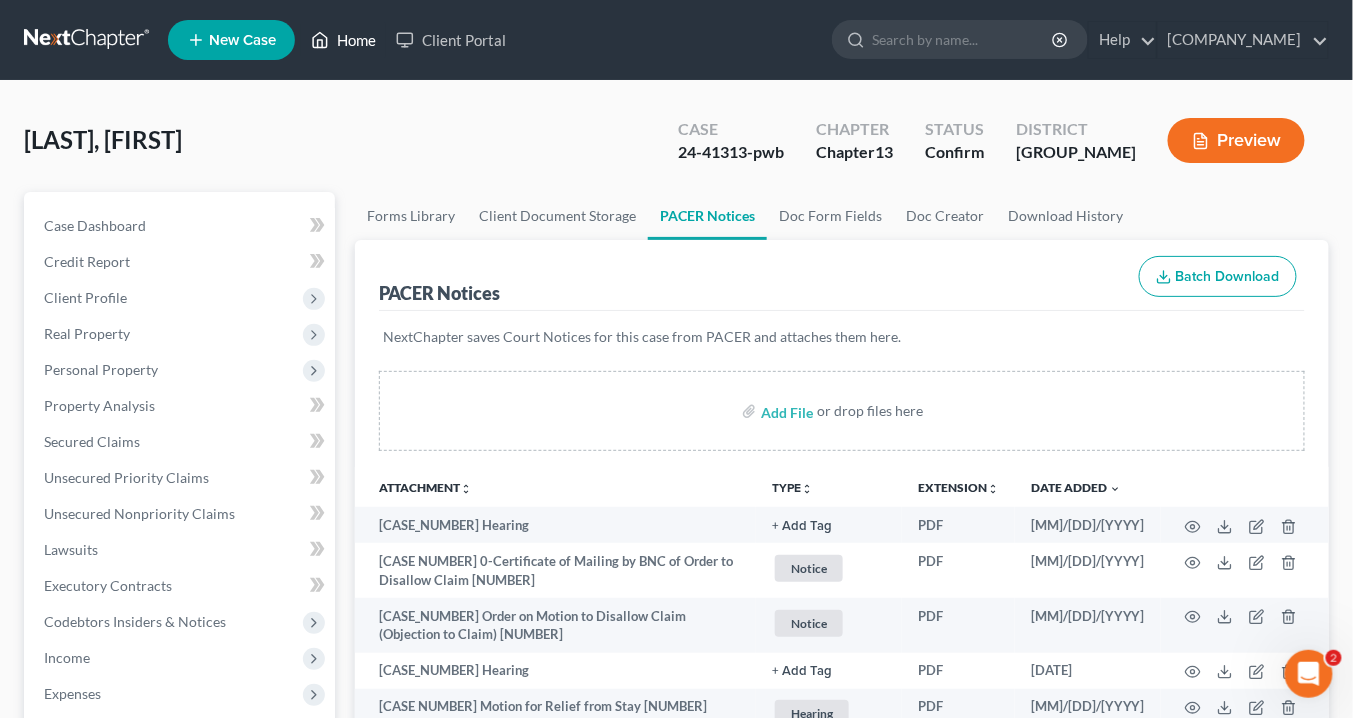 click on "Home" at bounding box center (343, 40) 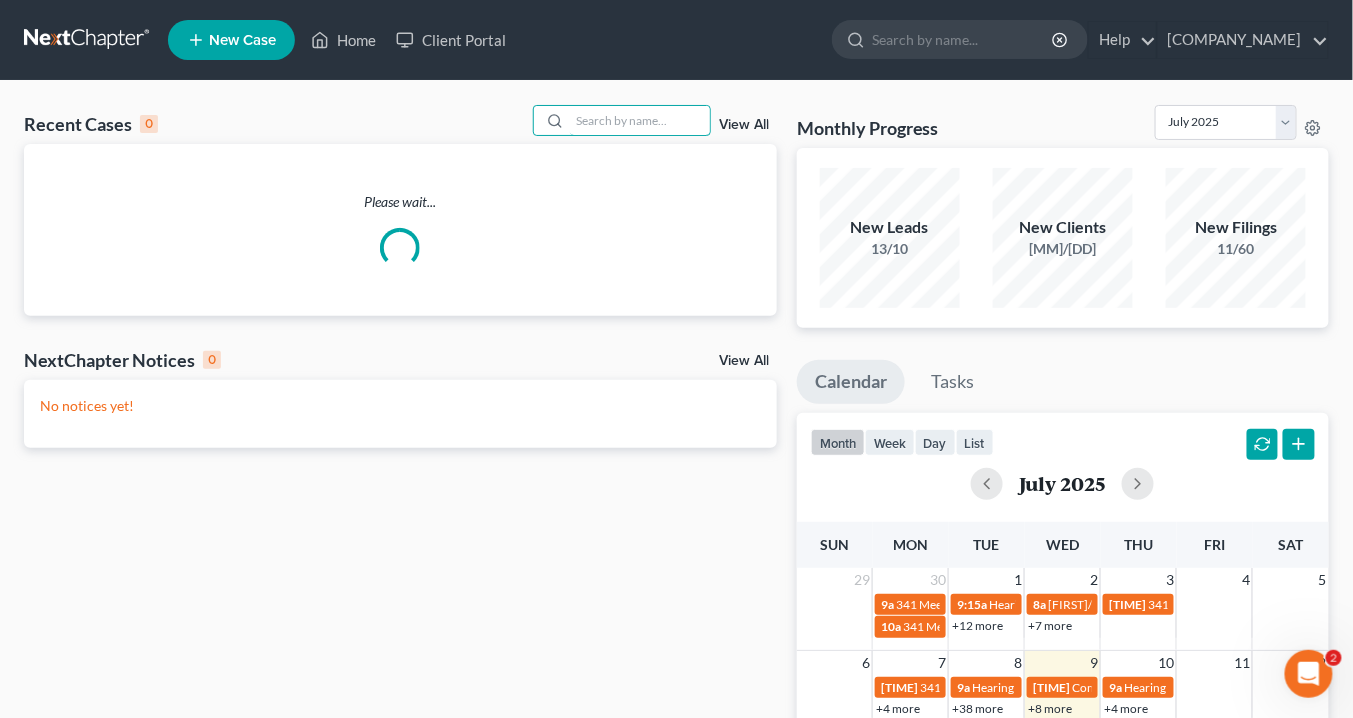 drag, startPoint x: 607, startPoint y: 130, endPoint x: 623, endPoint y: 136, distance: 17.088007 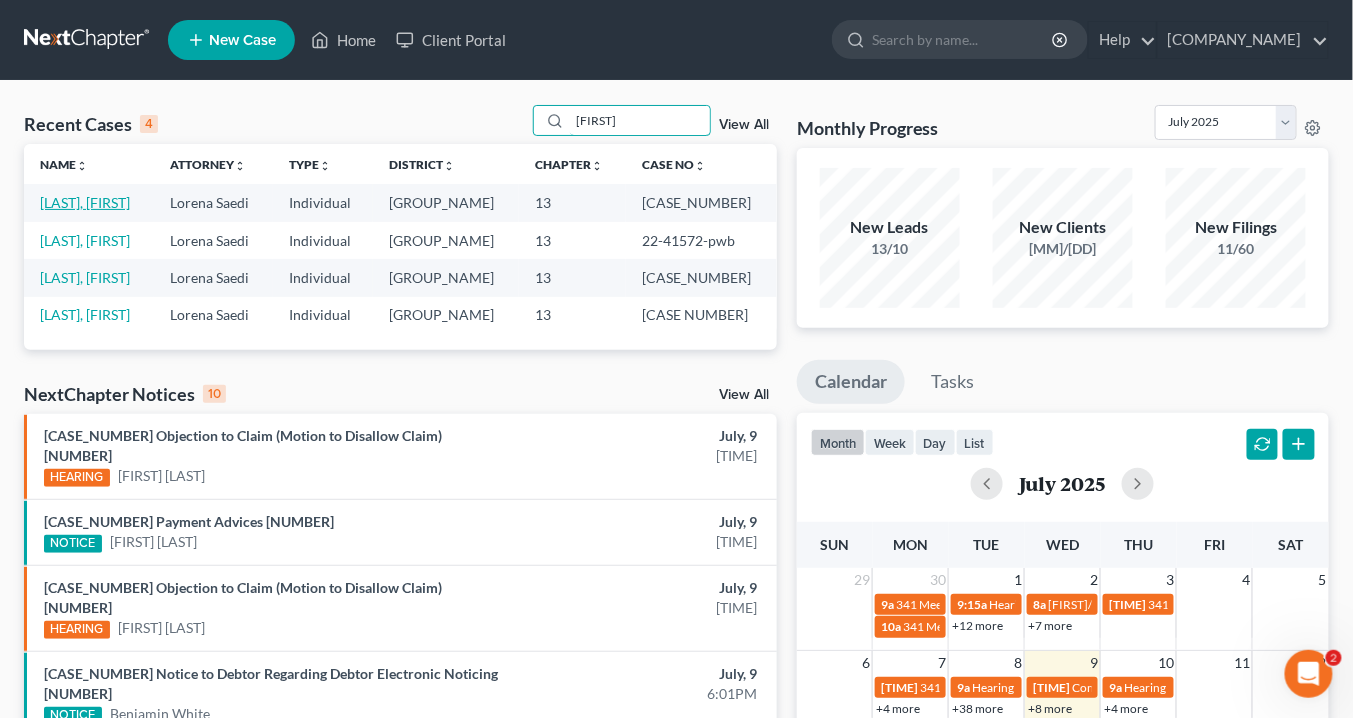 type on "[FIRST]" 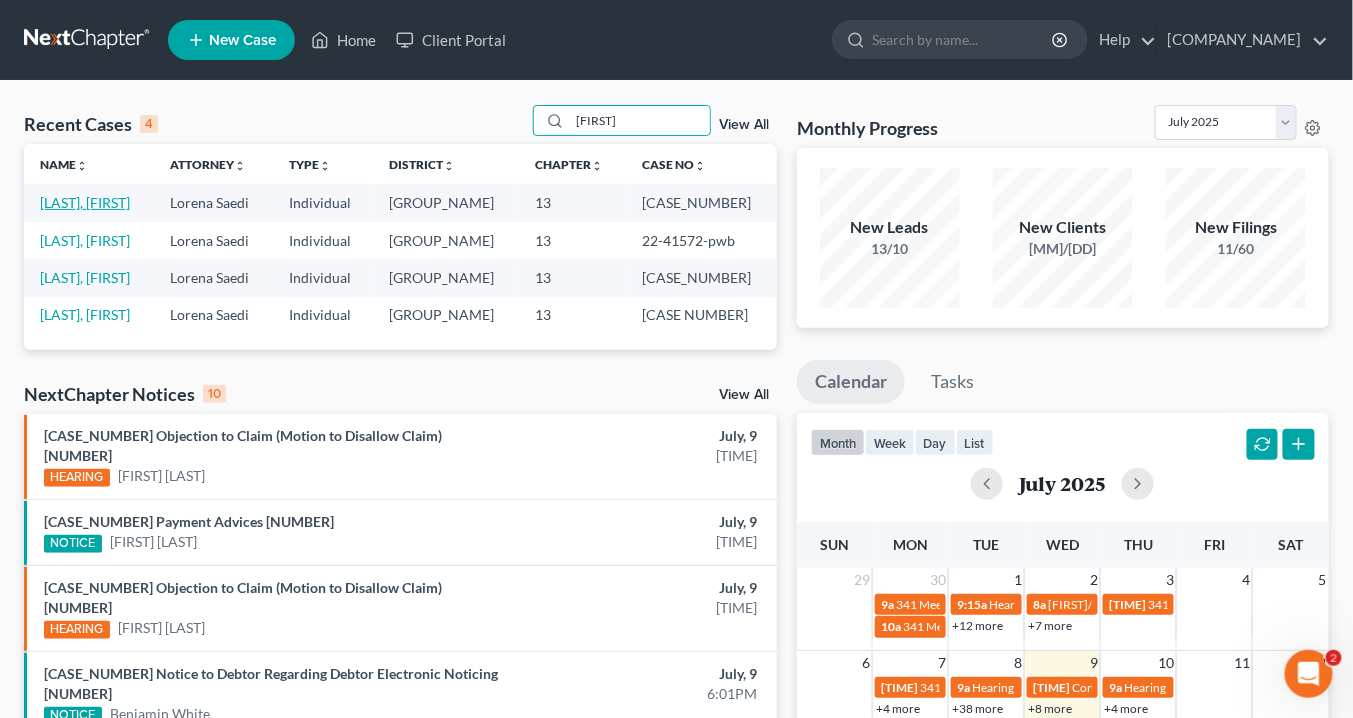 click on "[LAST], [FIRST]" at bounding box center (85, 202) 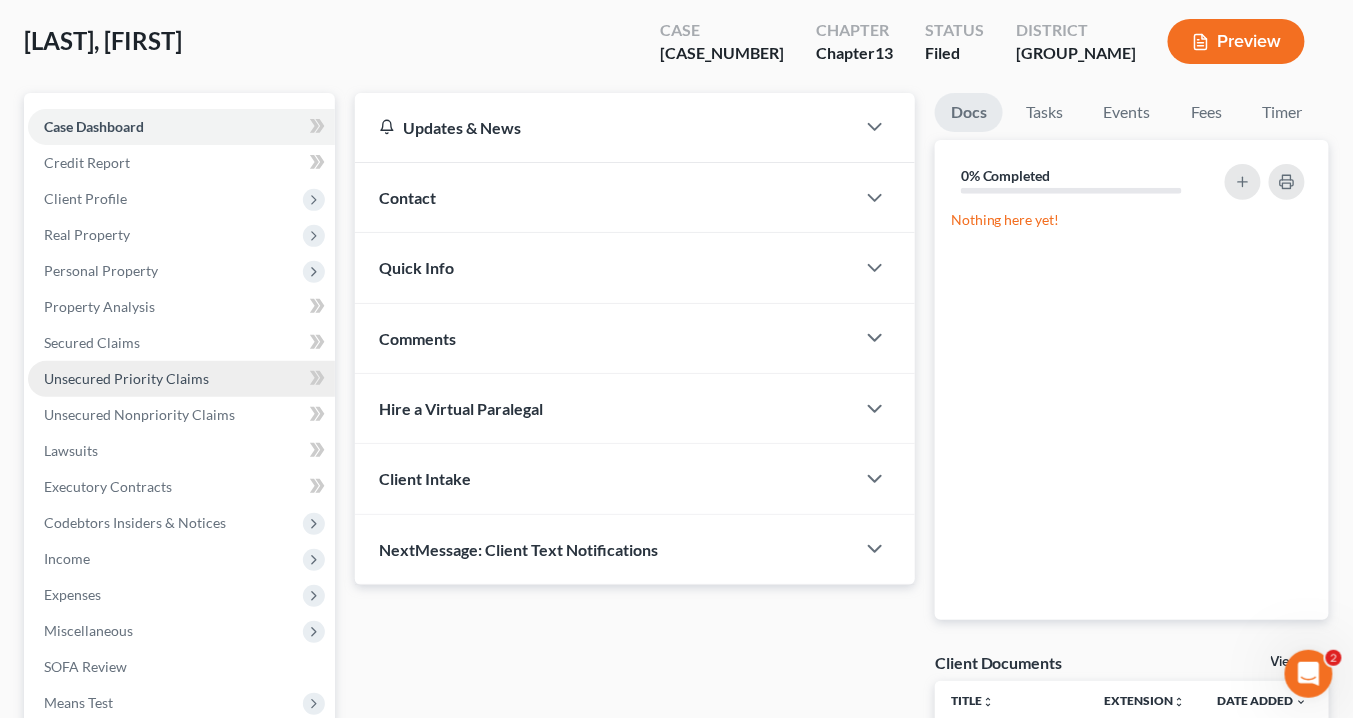 scroll, scrollTop: 240, scrollLeft: 0, axis: vertical 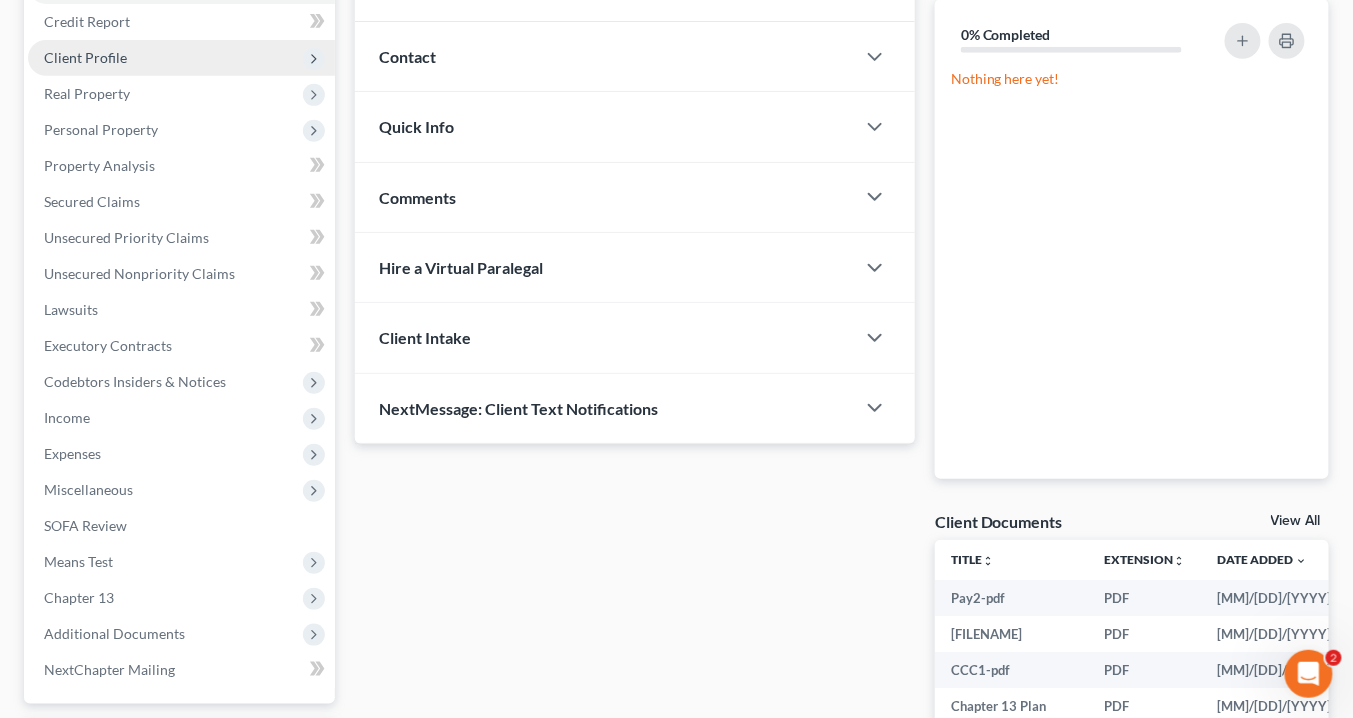 click on "Client Profile" at bounding box center (0, 0) 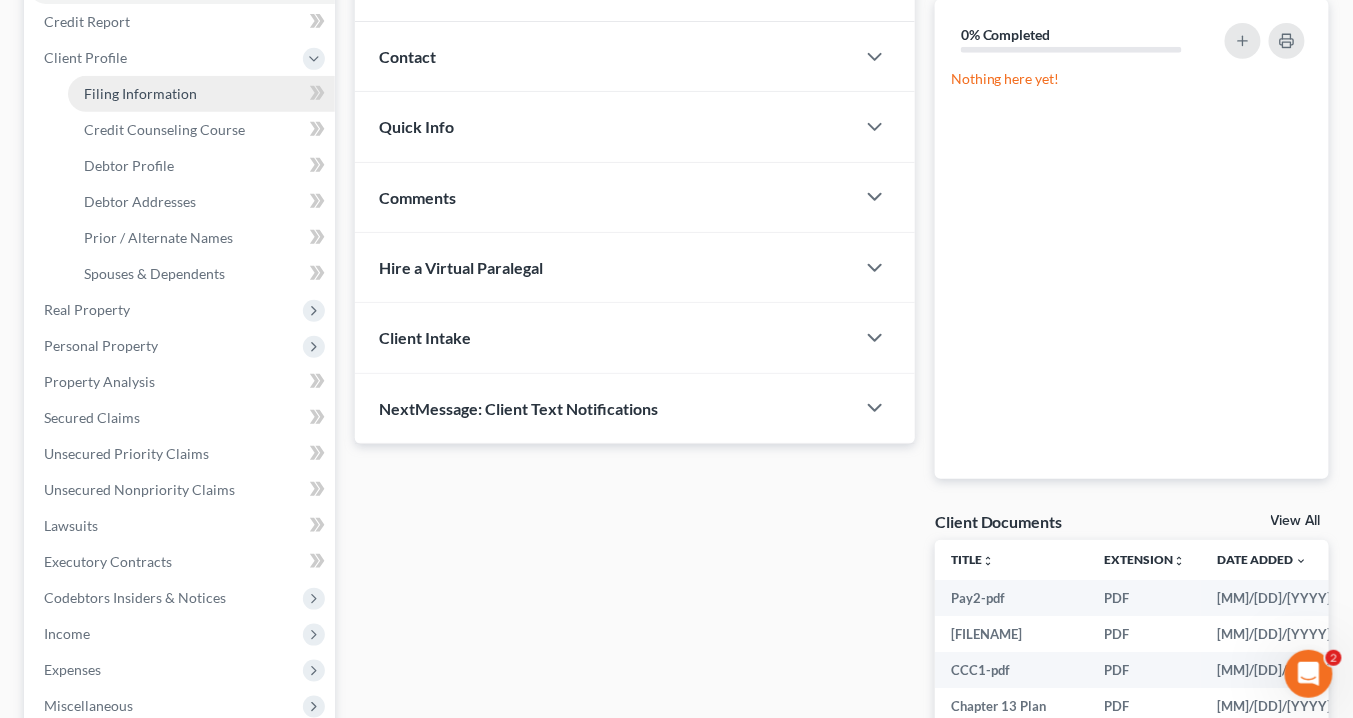 click on "Filing Information" at bounding box center (140, 93) 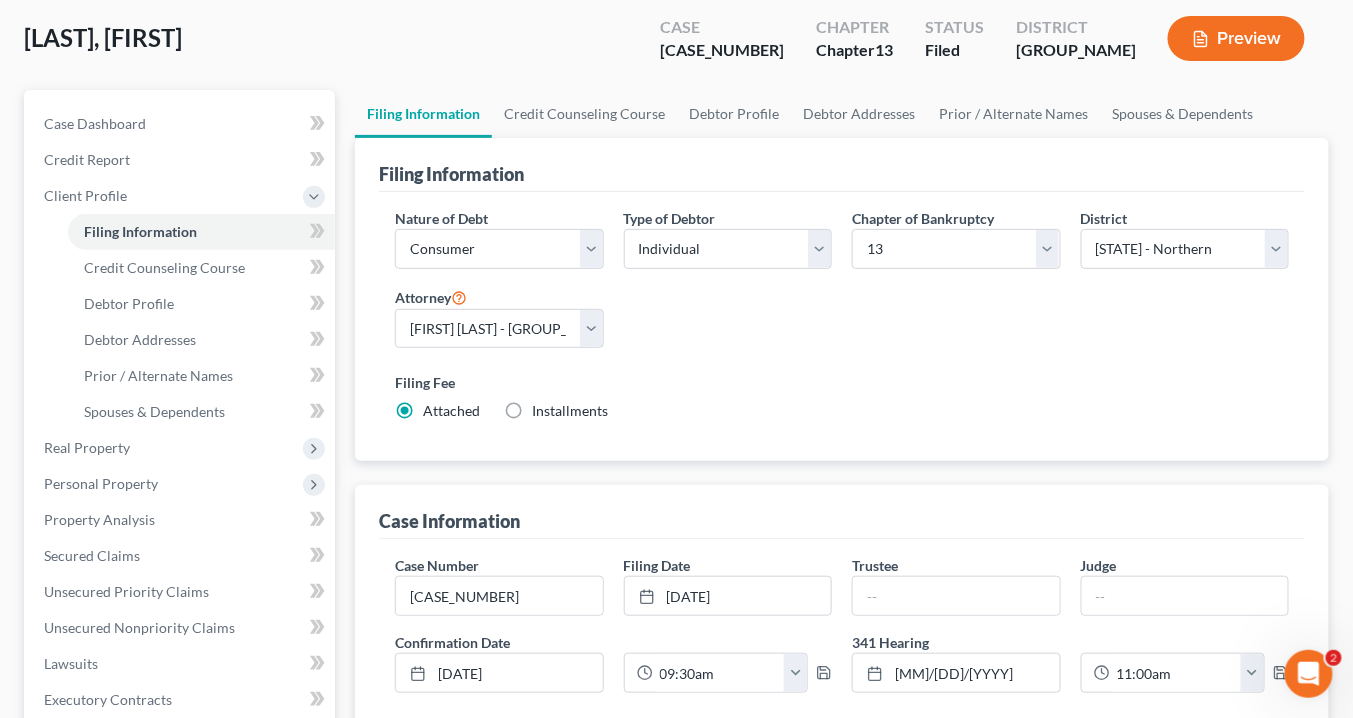 scroll, scrollTop: 160, scrollLeft: 0, axis: vertical 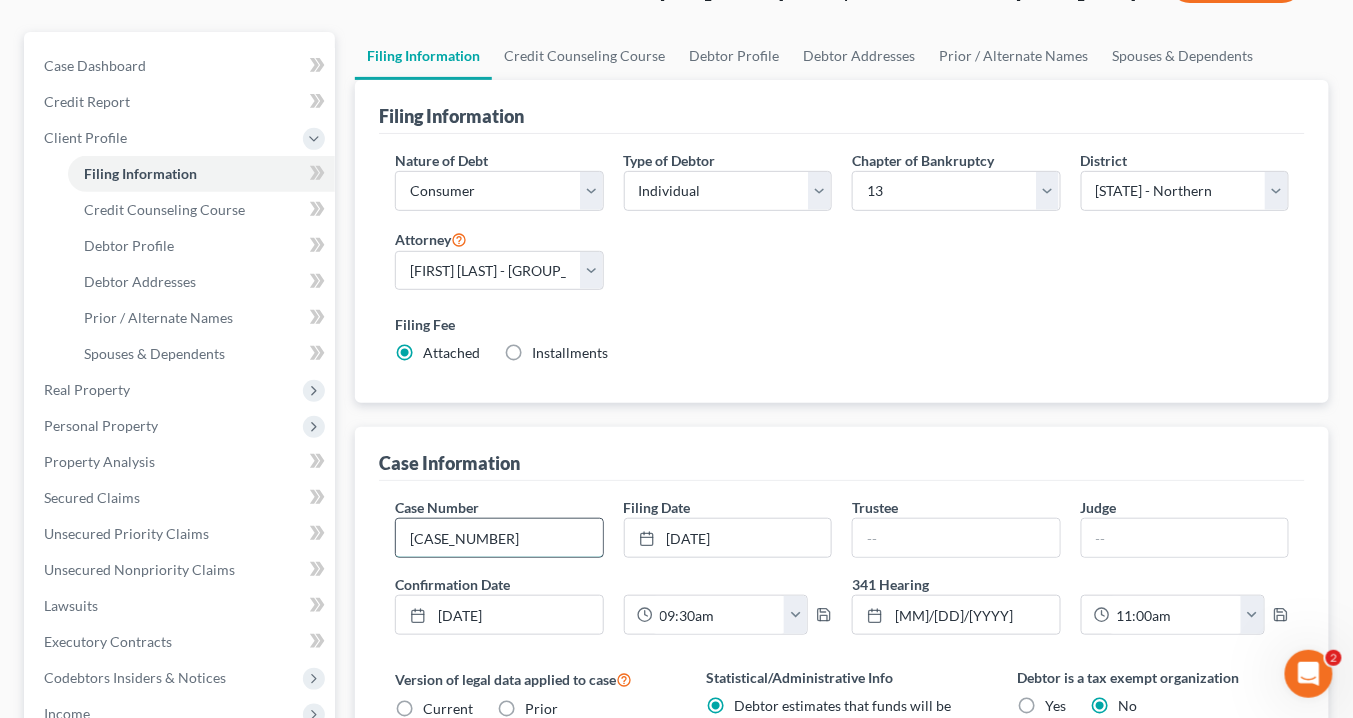 click on "[CASE_NUMBER]" at bounding box center (499, 538) 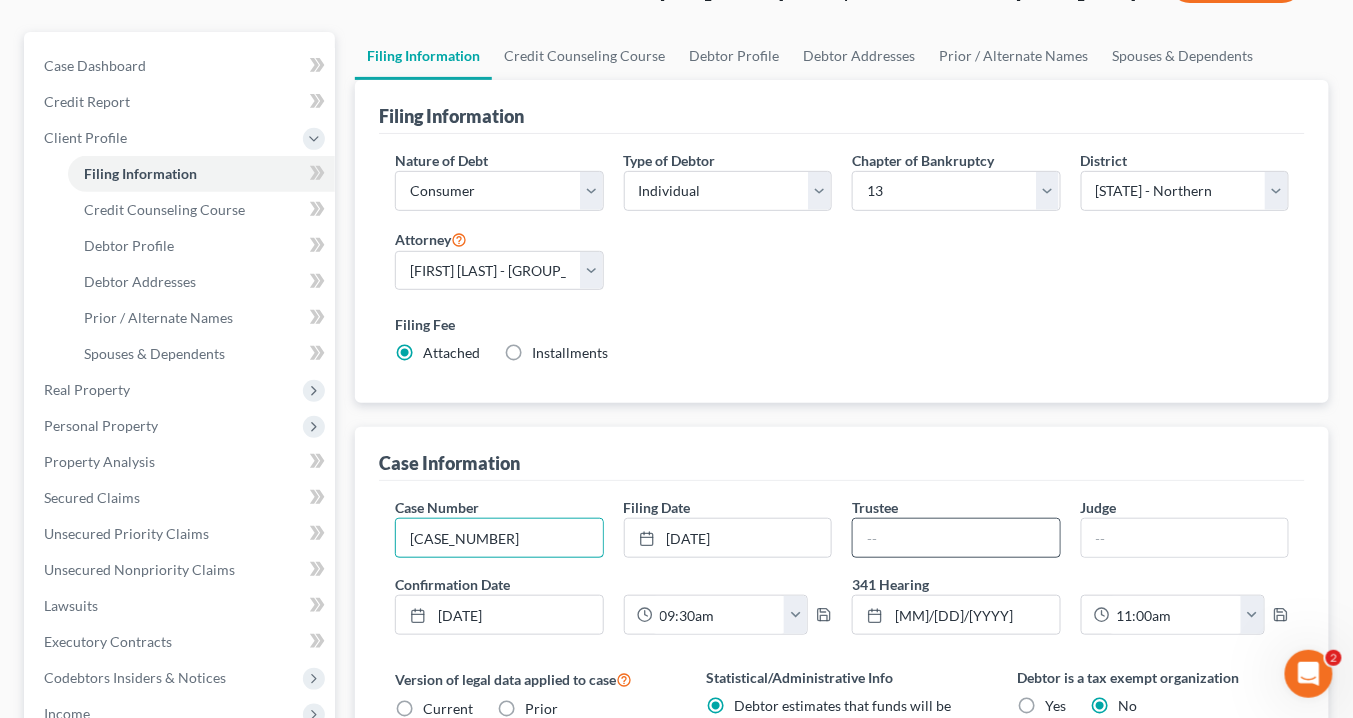 type on "[CASE_NUMBER]" 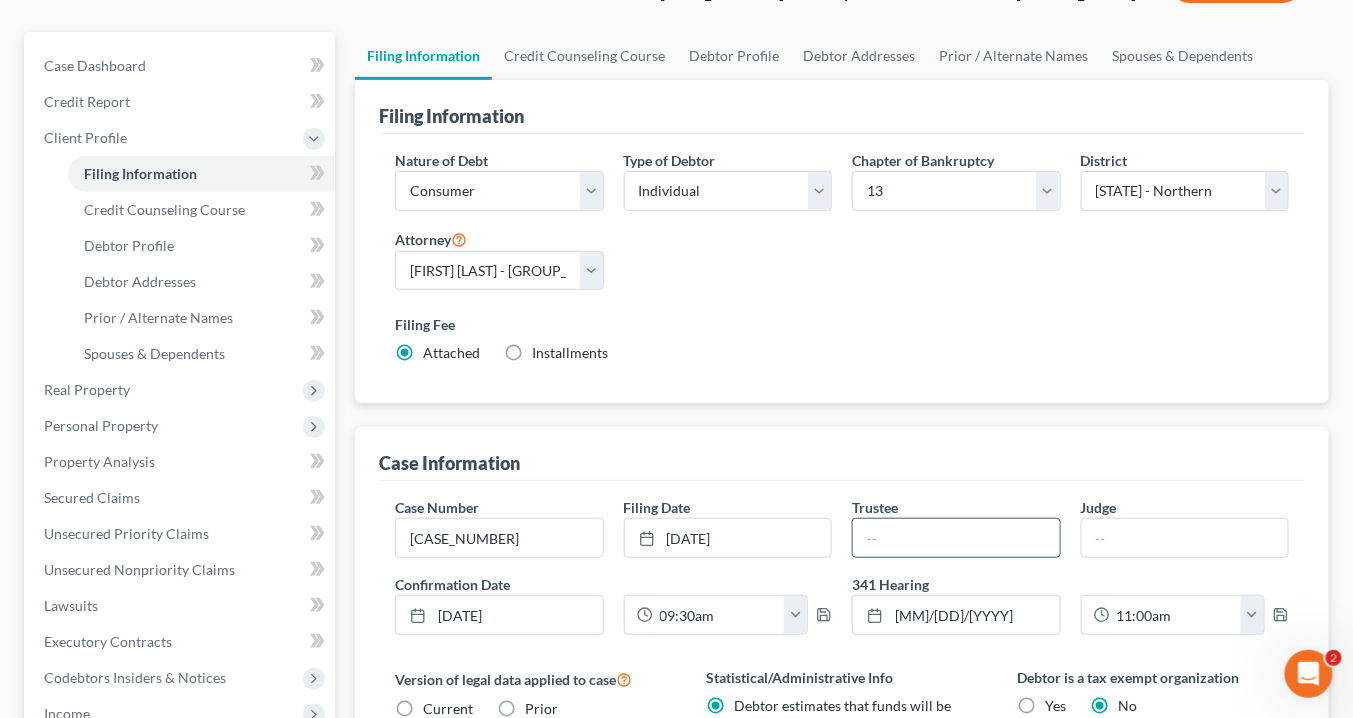 click at bounding box center [956, 538] 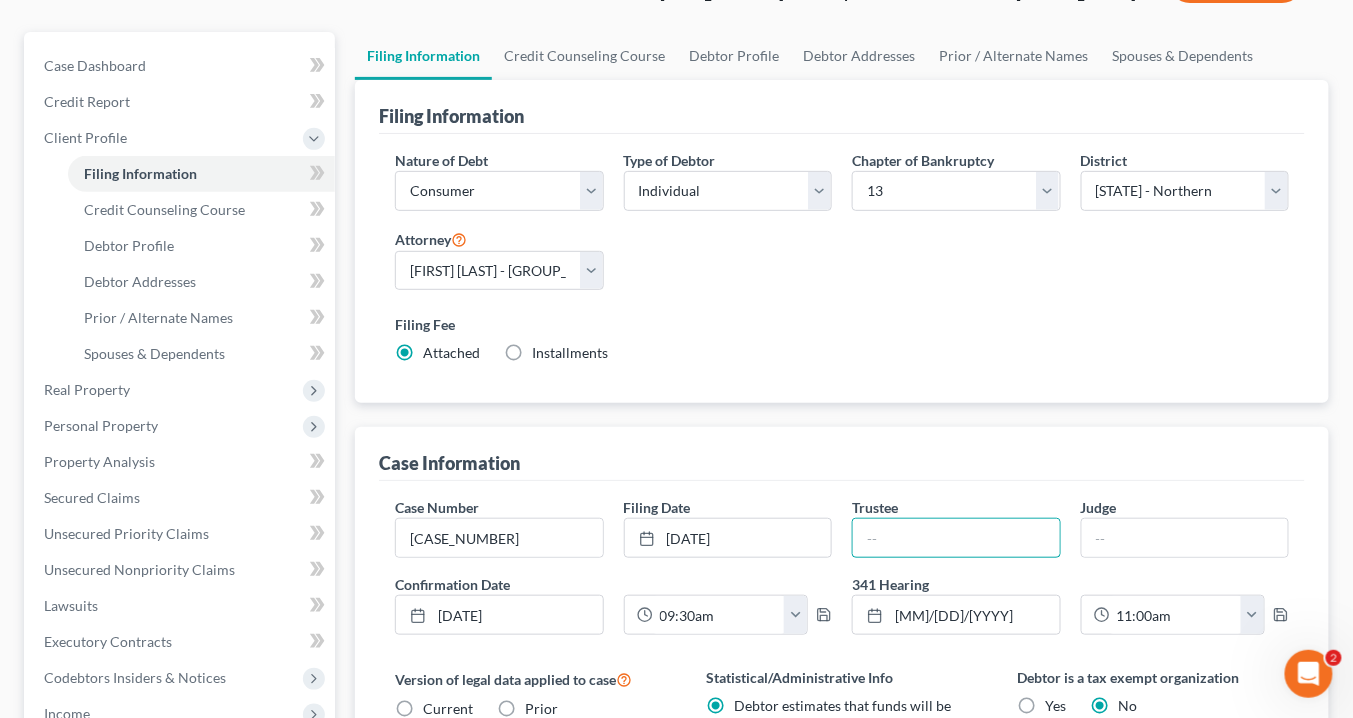 type on "[INITIALS]. [LAST] [LAST]" 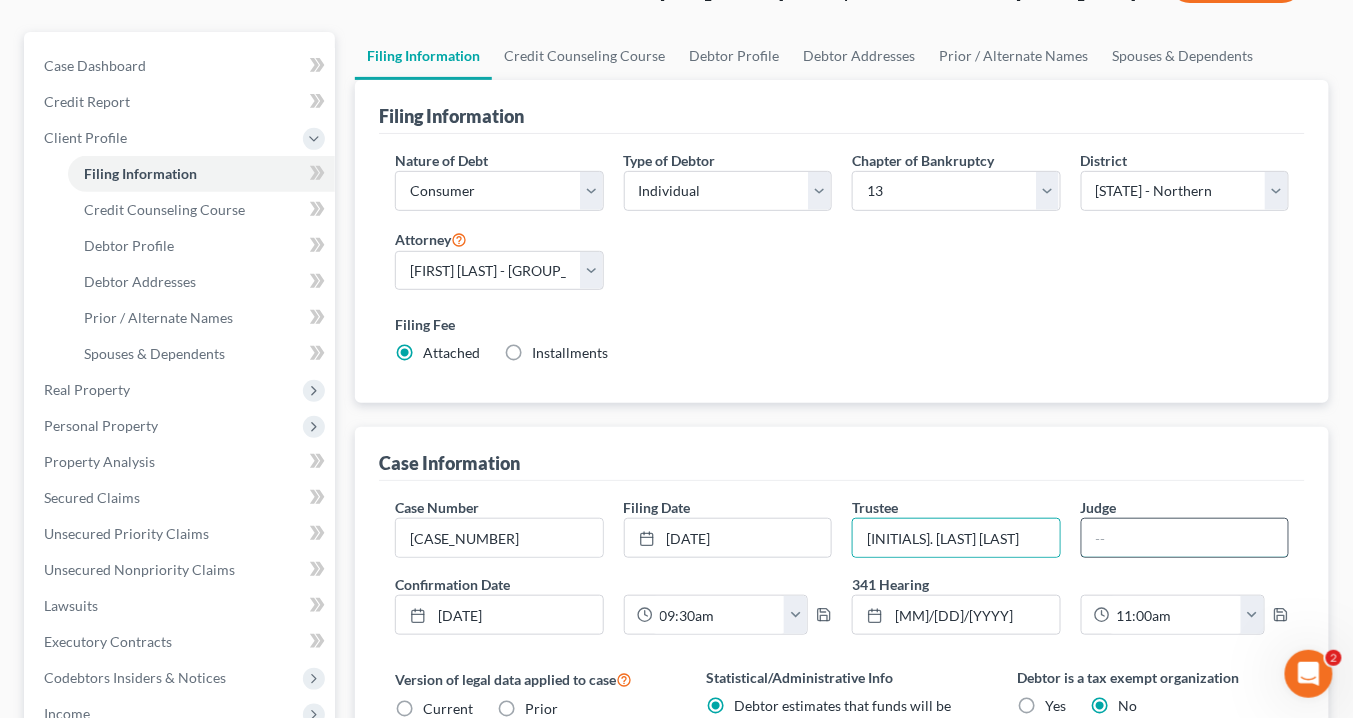click at bounding box center (1185, 538) 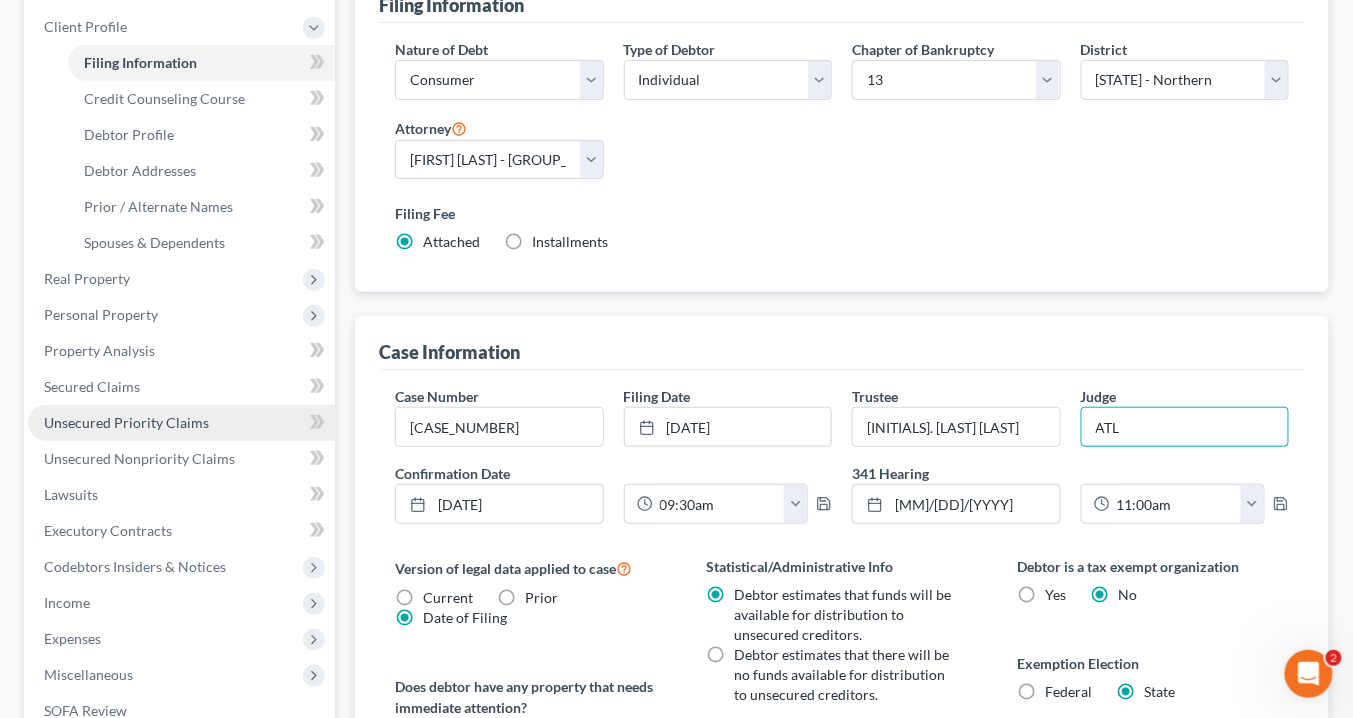 scroll, scrollTop: 320, scrollLeft: 0, axis: vertical 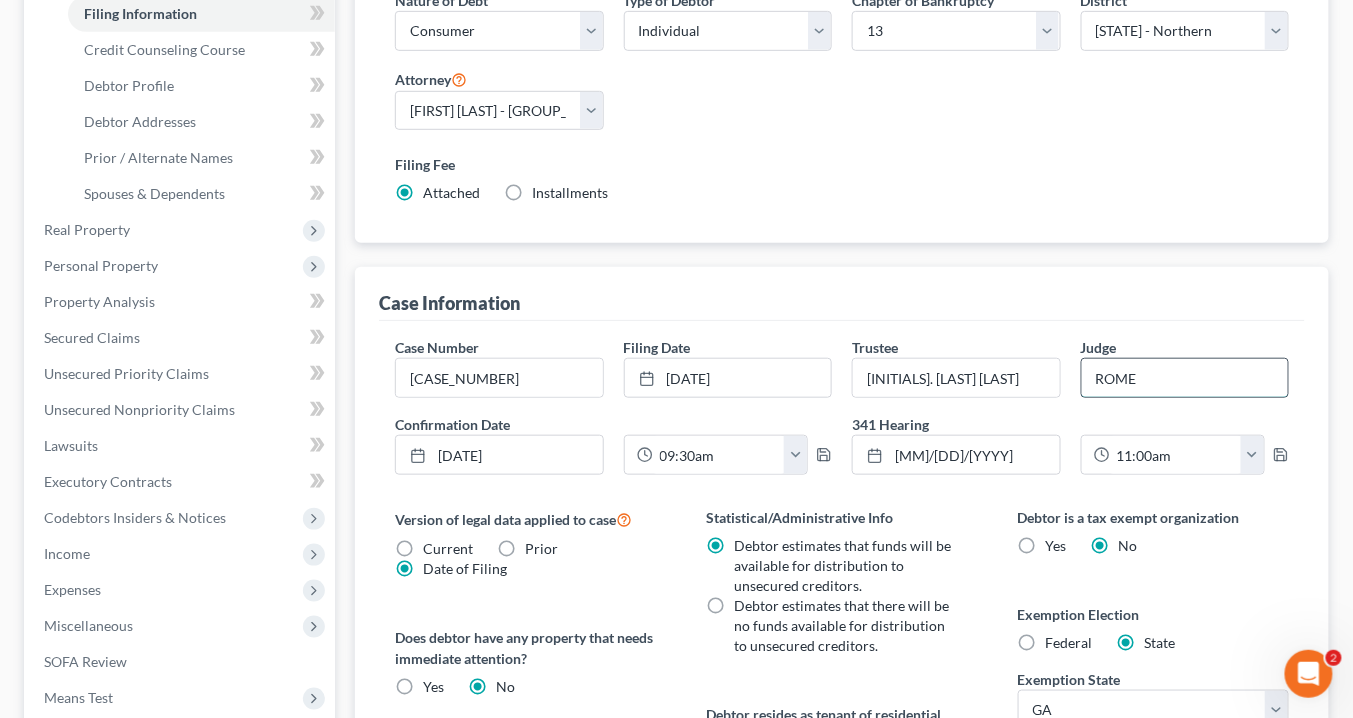 click on "ROME" at bounding box center (1185, 378) 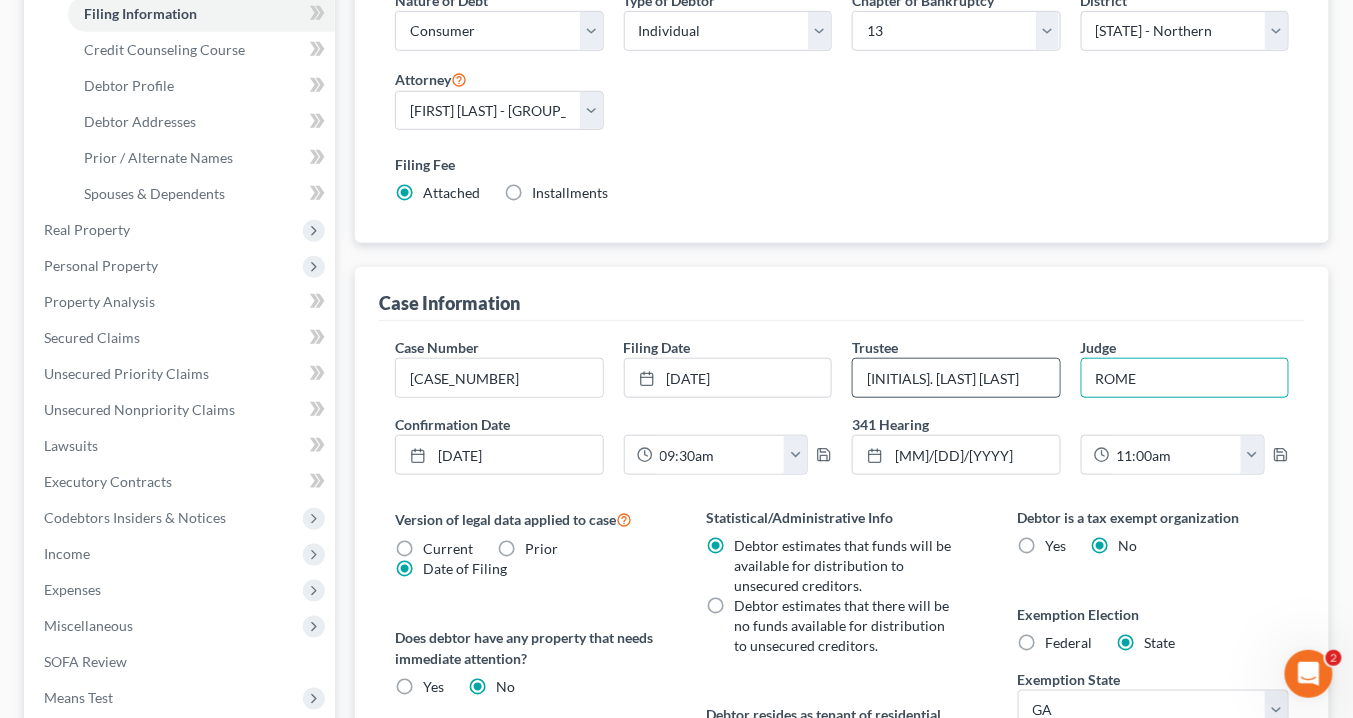 drag, startPoint x: 1155, startPoint y: 369, endPoint x: 941, endPoint y: 368, distance: 214.00233 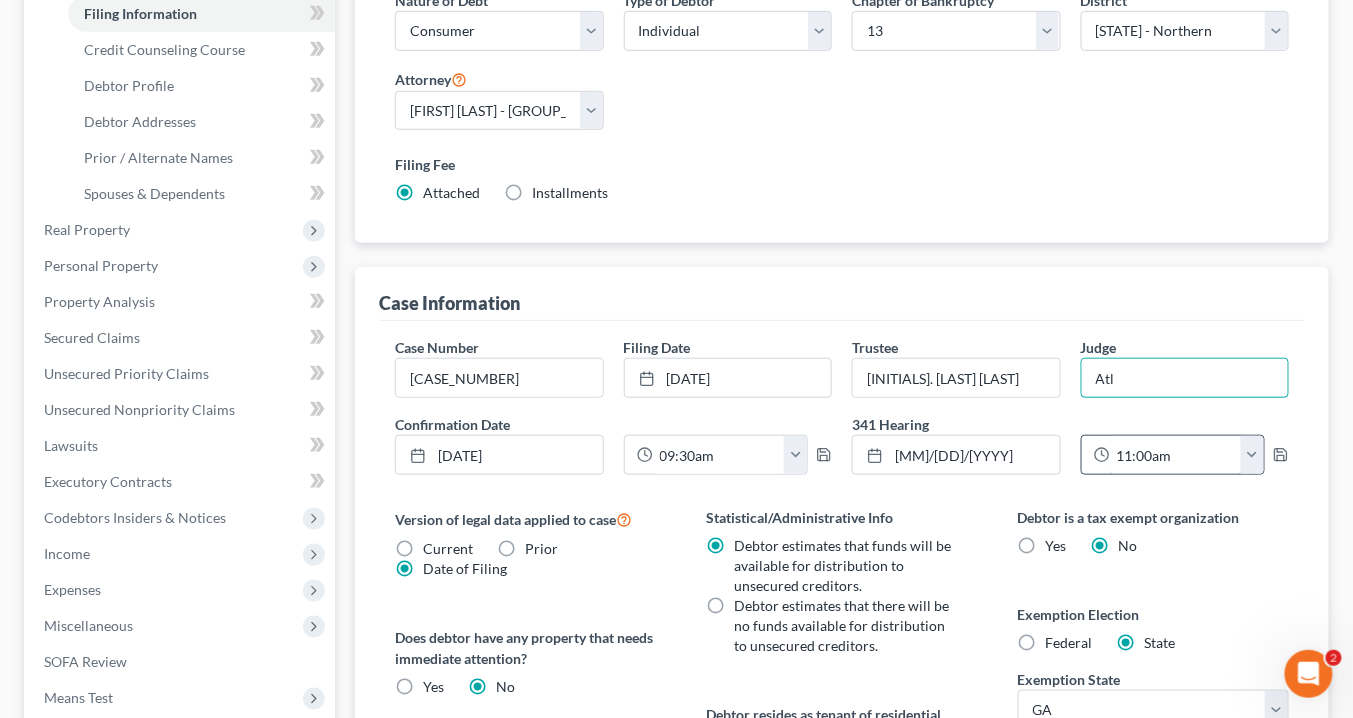 type on "ATLANTA" 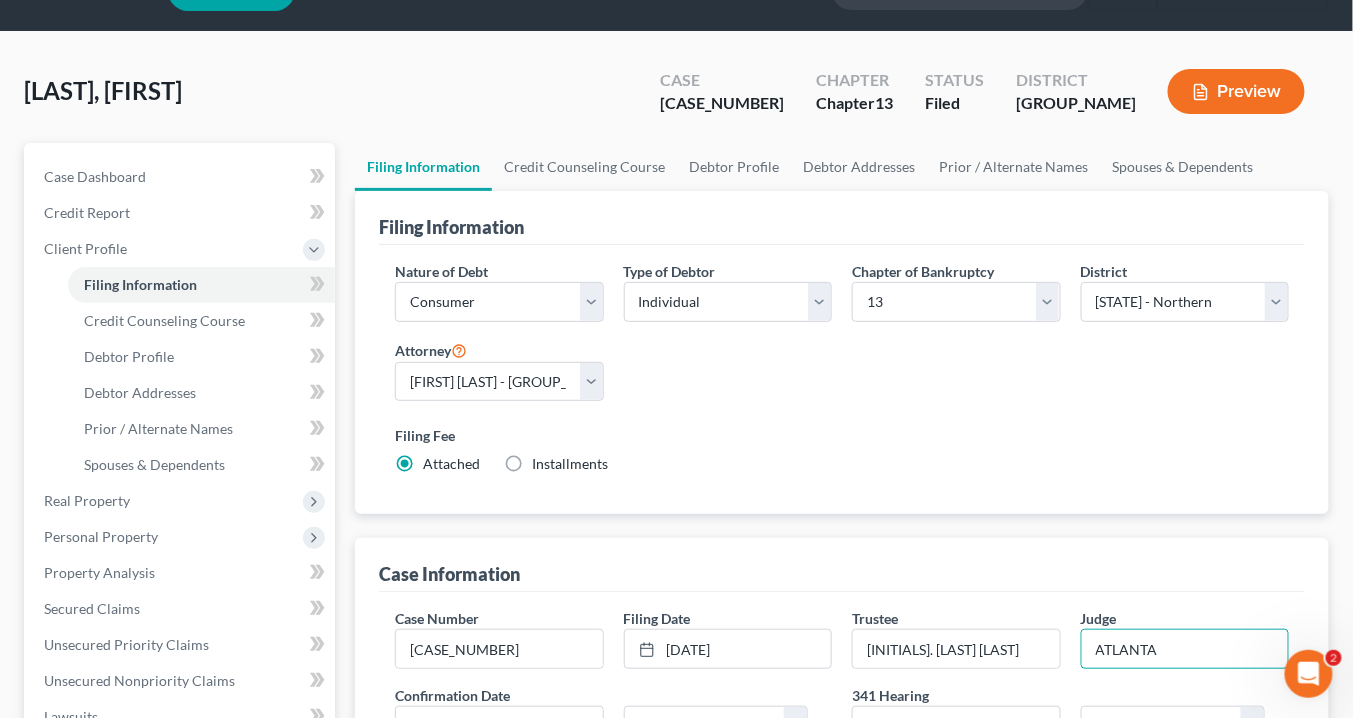 scroll, scrollTop: 0, scrollLeft: 0, axis: both 